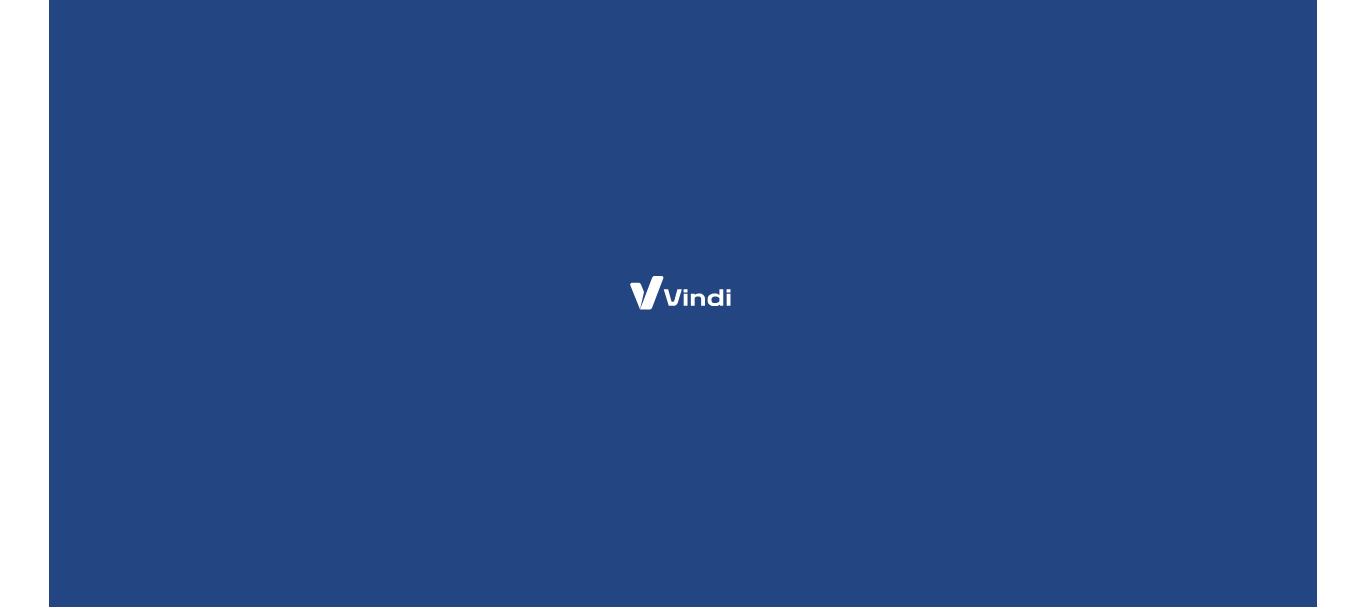 scroll, scrollTop: 0, scrollLeft: 0, axis: both 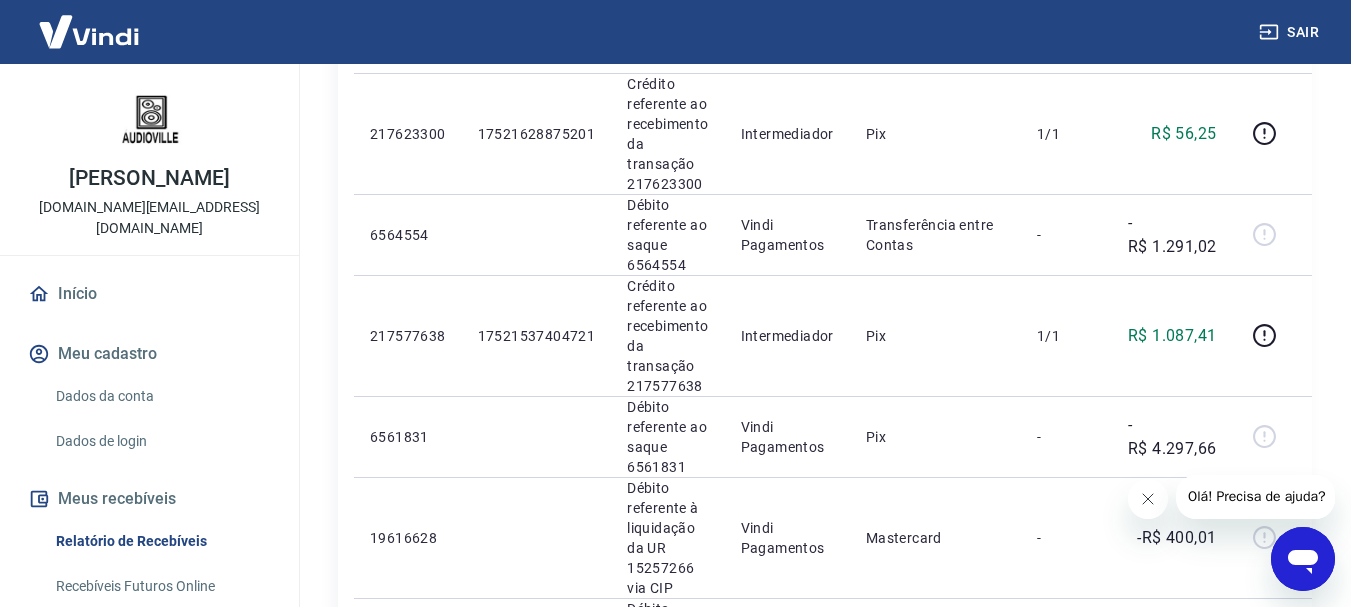click 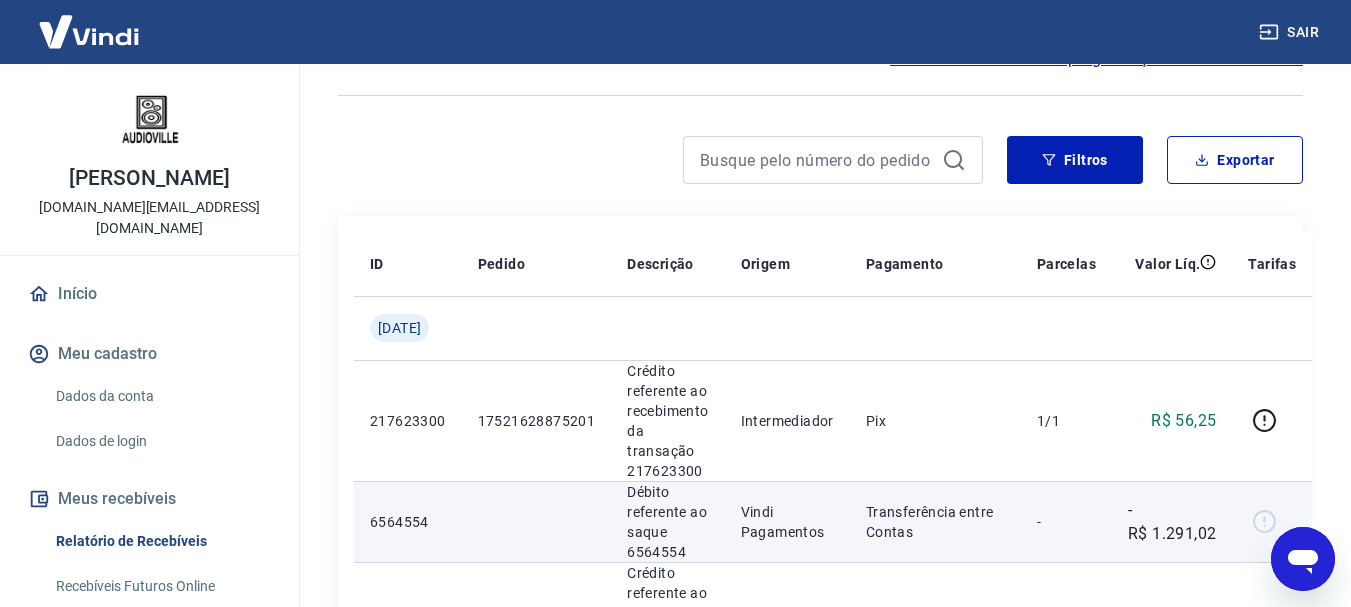 scroll, scrollTop: 0, scrollLeft: 0, axis: both 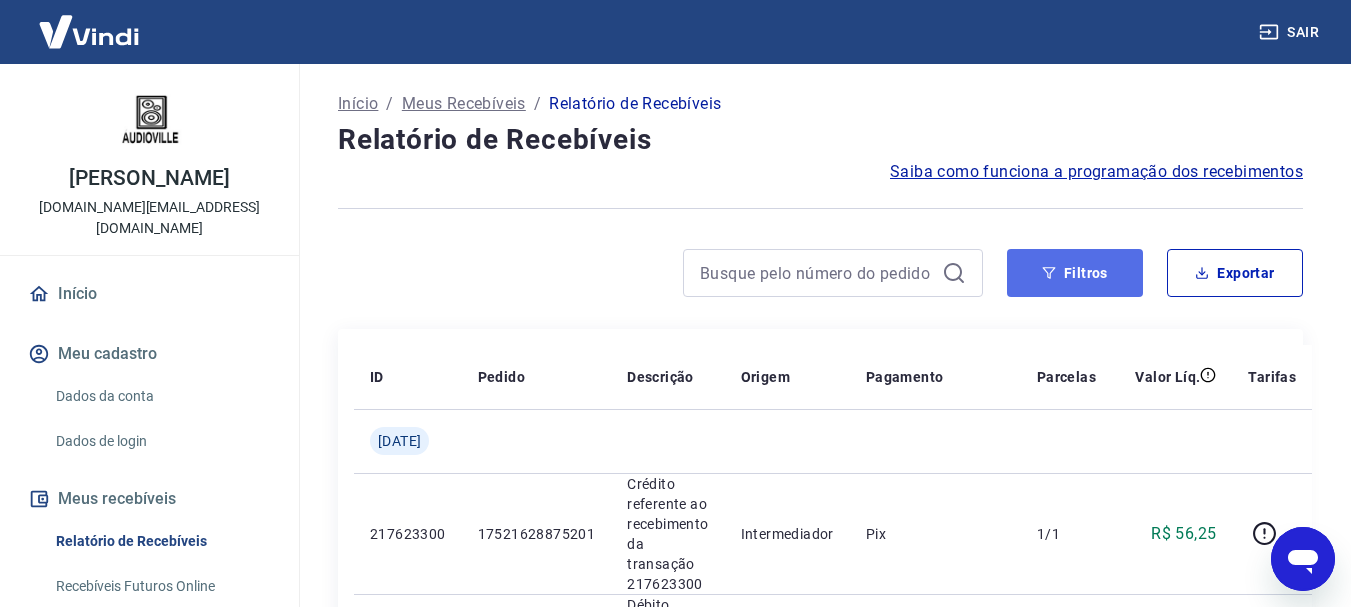 click on "Filtros" at bounding box center [1075, 273] 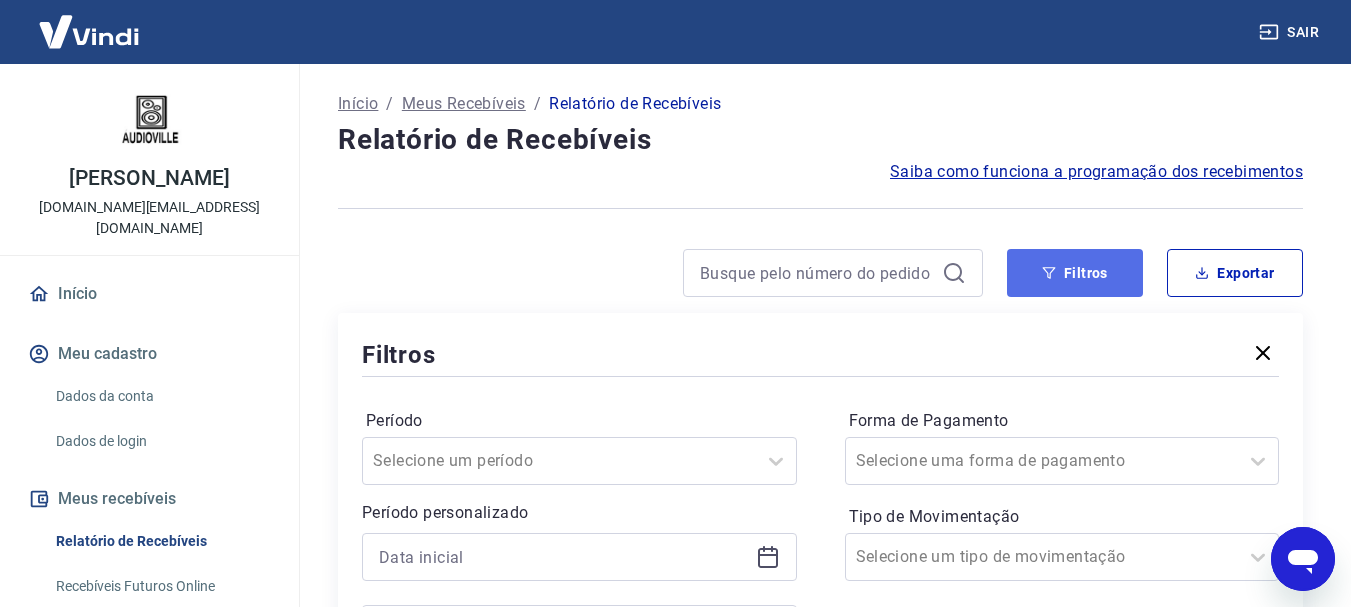 click on "Filtros" at bounding box center [1075, 273] 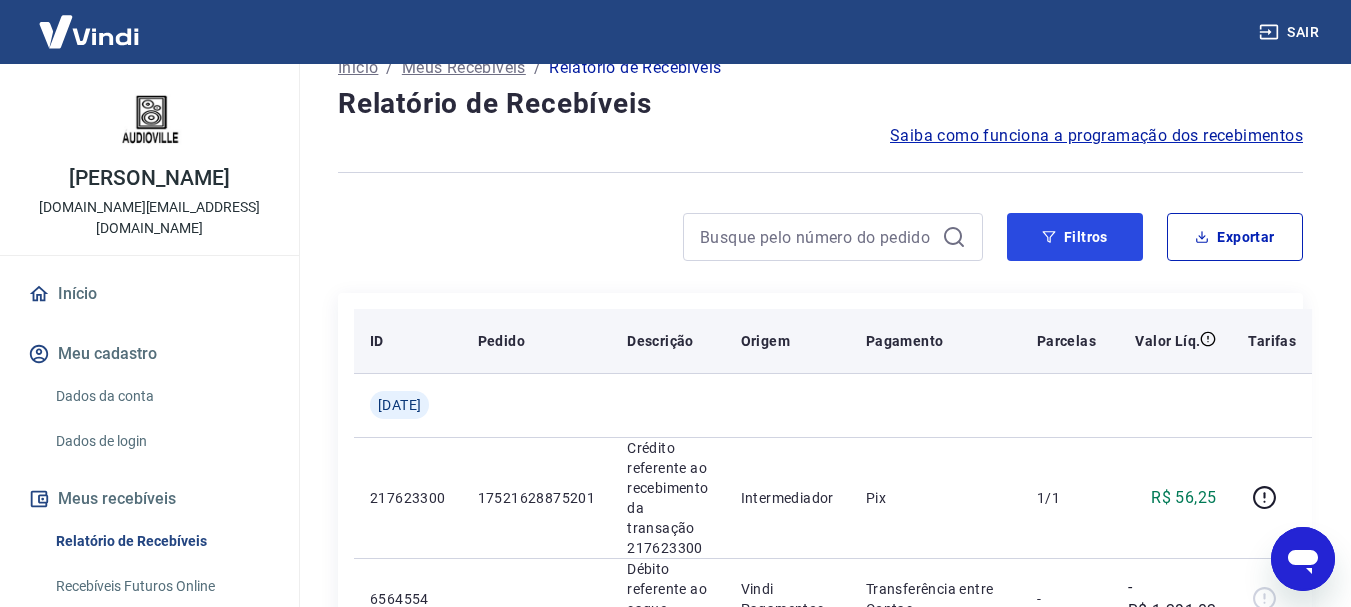 scroll, scrollTop: 100, scrollLeft: 0, axis: vertical 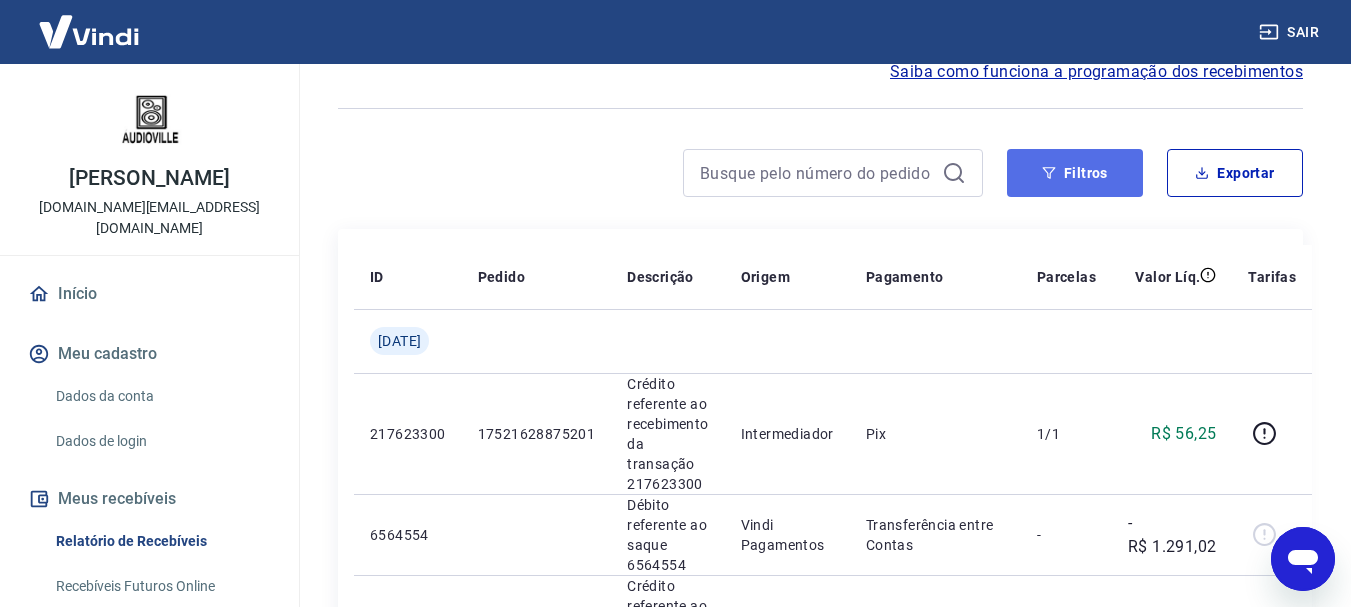 click on "Filtros" at bounding box center [1075, 173] 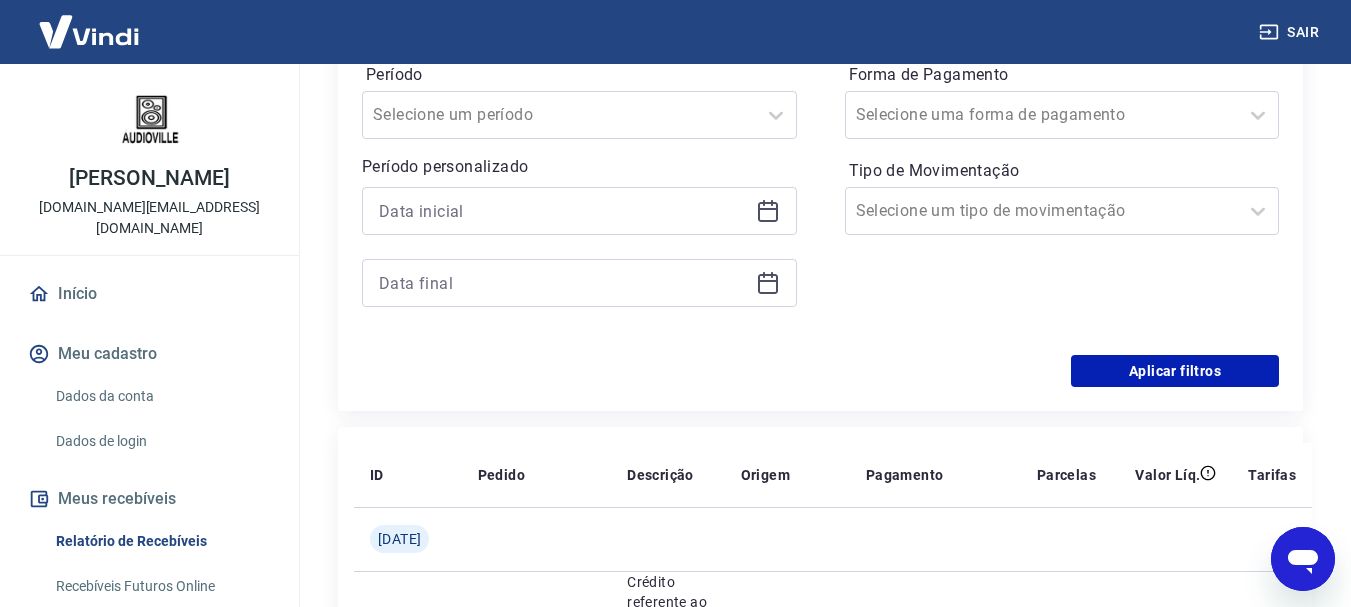scroll, scrollTop: 400, scrollLeft: 0, axis: vertical 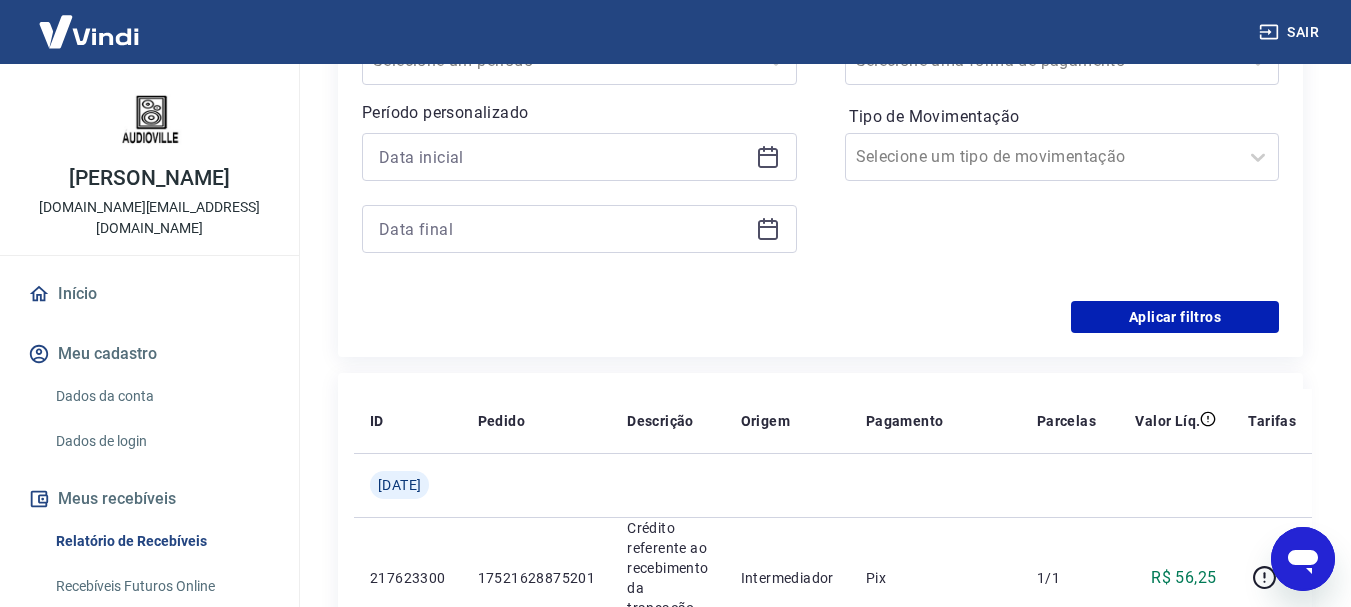 click 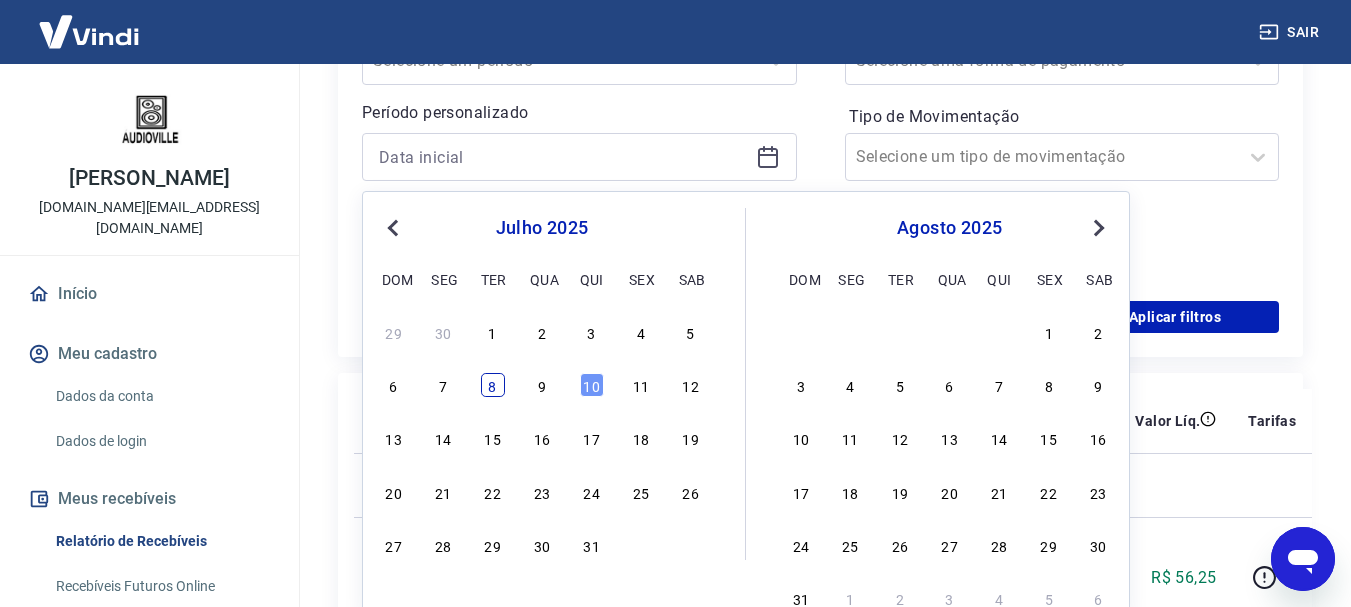 click on "8" at bounding box center [493, 385] 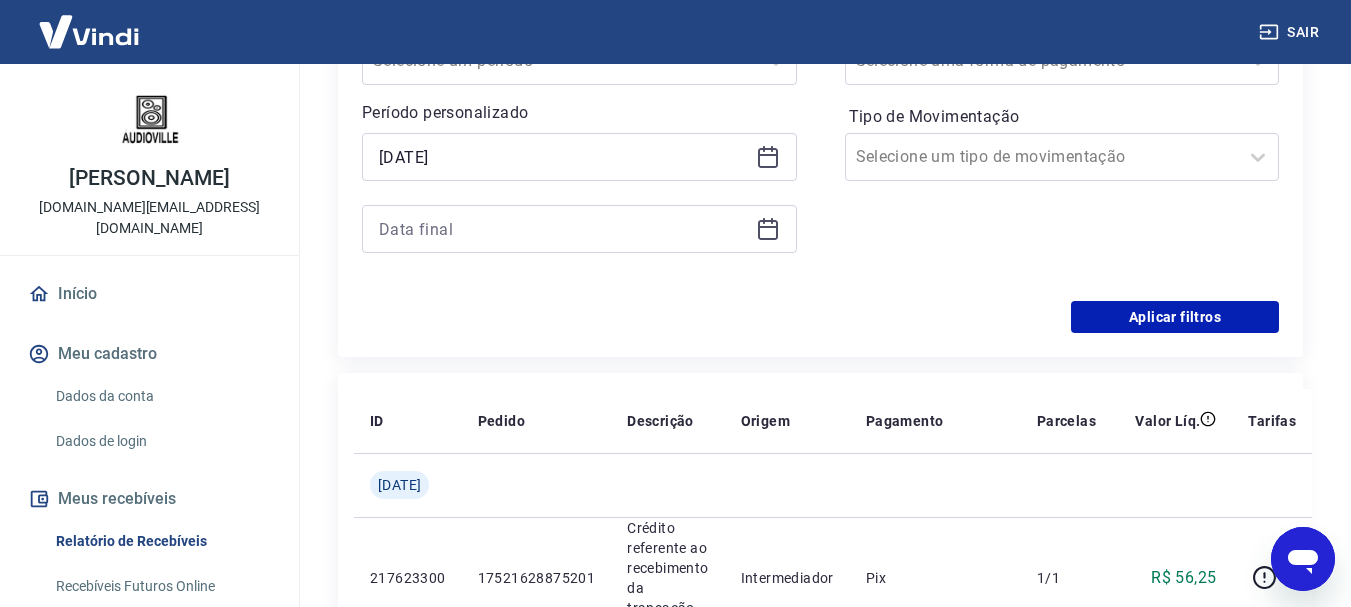 type on "[DATE]" 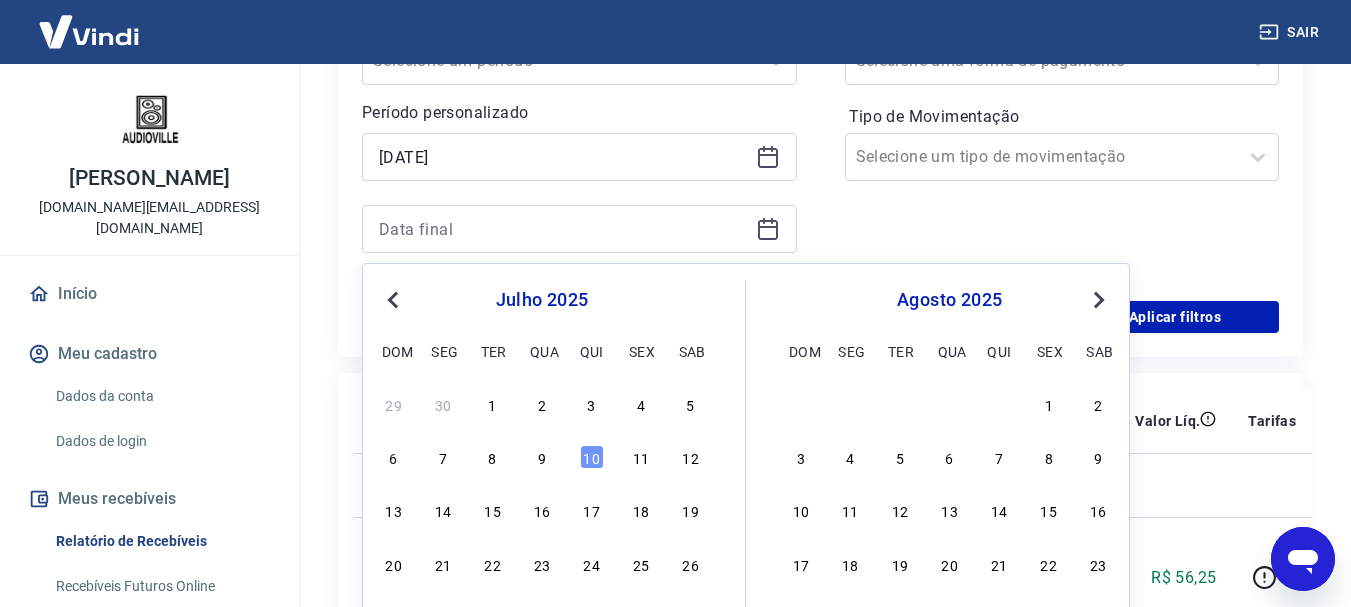drag, startPoint x: 492, startPoint y: 458, endPoint x: 1148, endPoint y: 190, distance: 708.6325 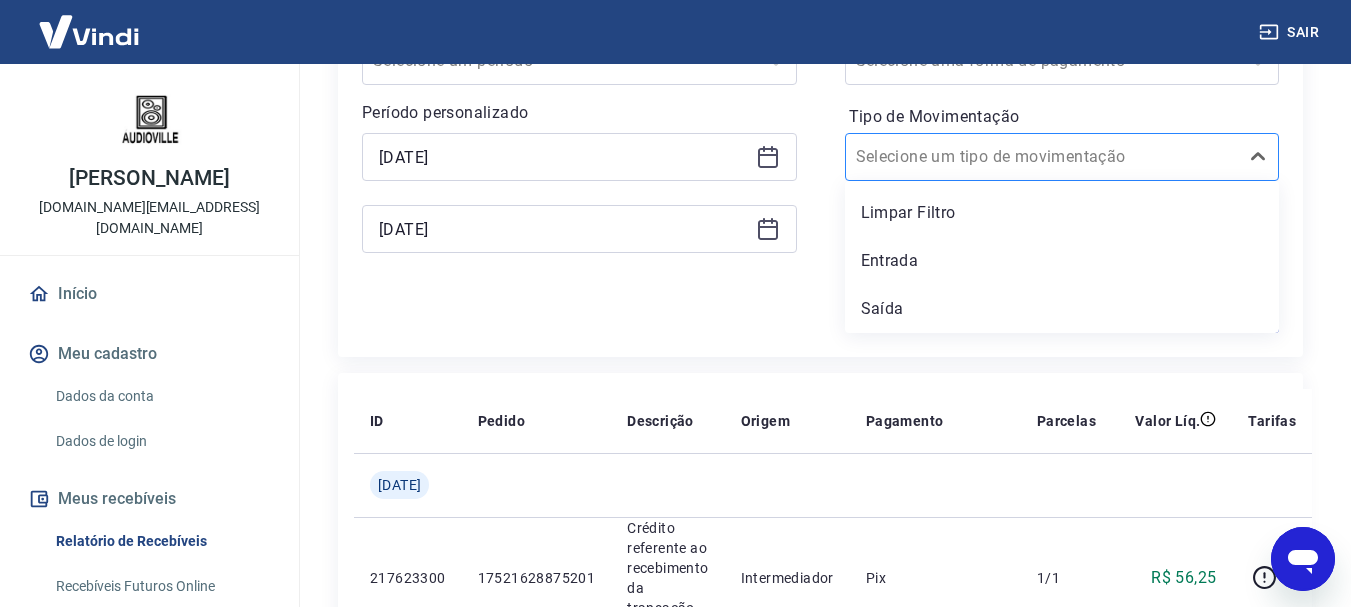 click at bounding box center [1042, 157] 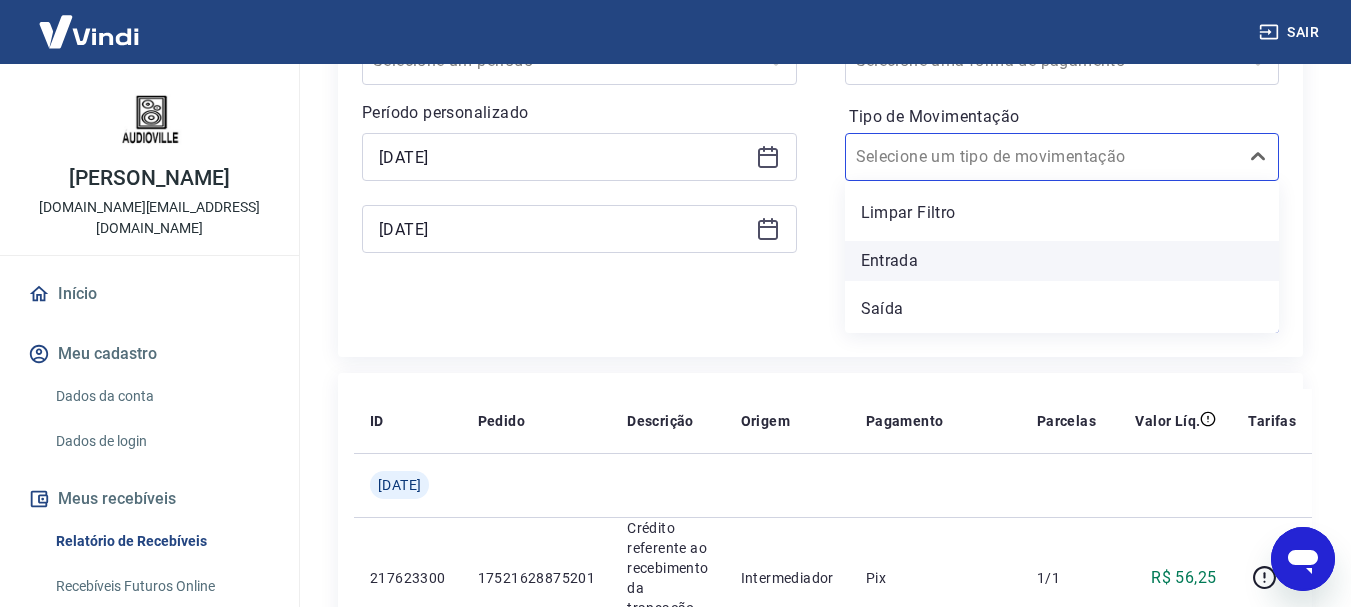 click on "Entrada" at bounding box center (1062, 261) 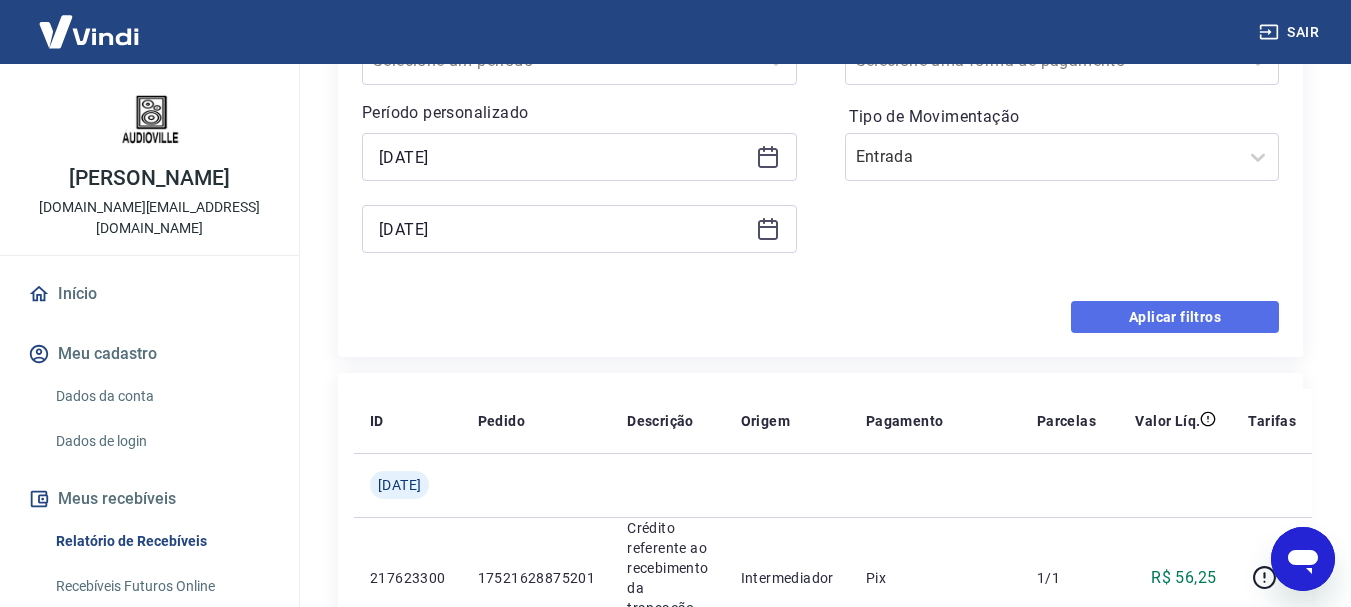 click on "Aplicar filtros" at bounding box center [1175, 317] 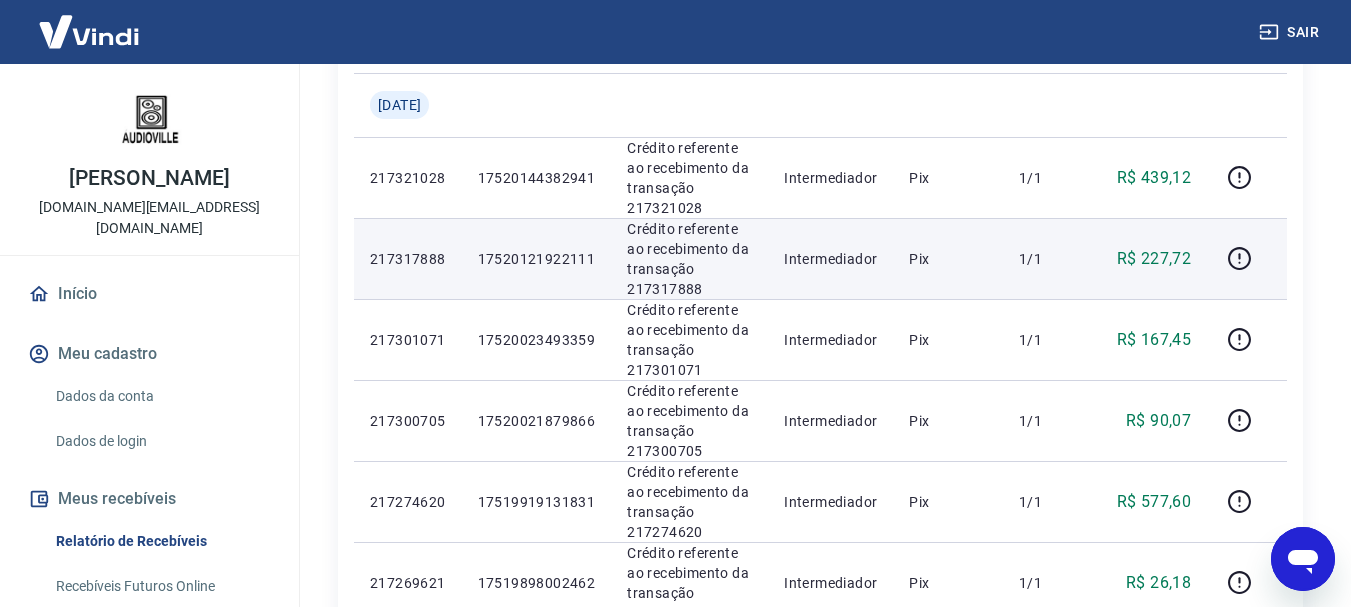 scroll, scrollTop: 300, scrollLeft: 0, axis: vertical 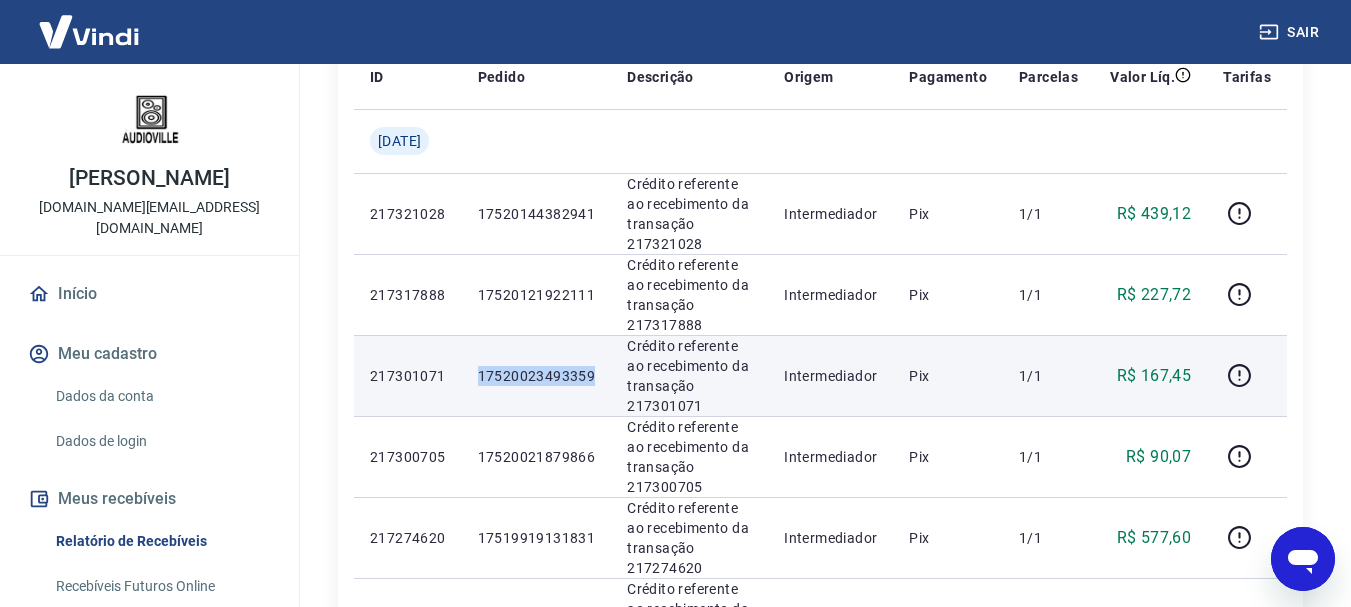 drag, startPoint x: 598, startPoint y: 372, endPoint x: 482, endPoint y: 376, distance: 116.06895 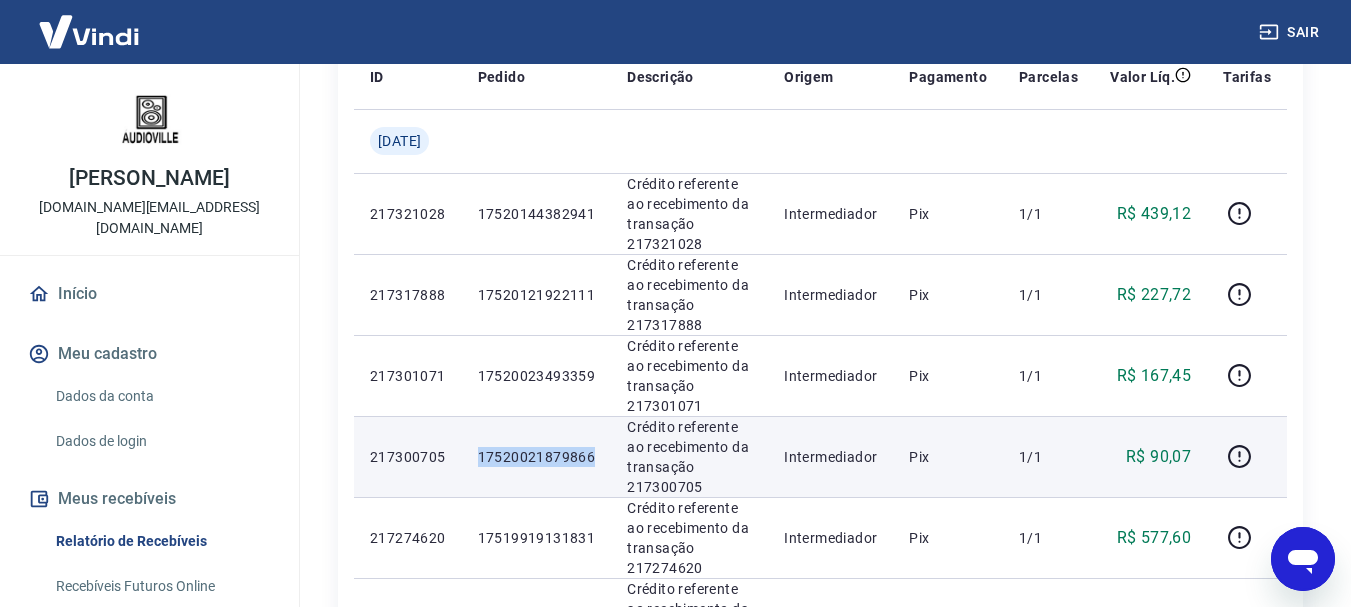 drag, startPoint x: 595, startPoint y: 458, endPoint x: 468, endPoint y: 455, distance: 127.03543 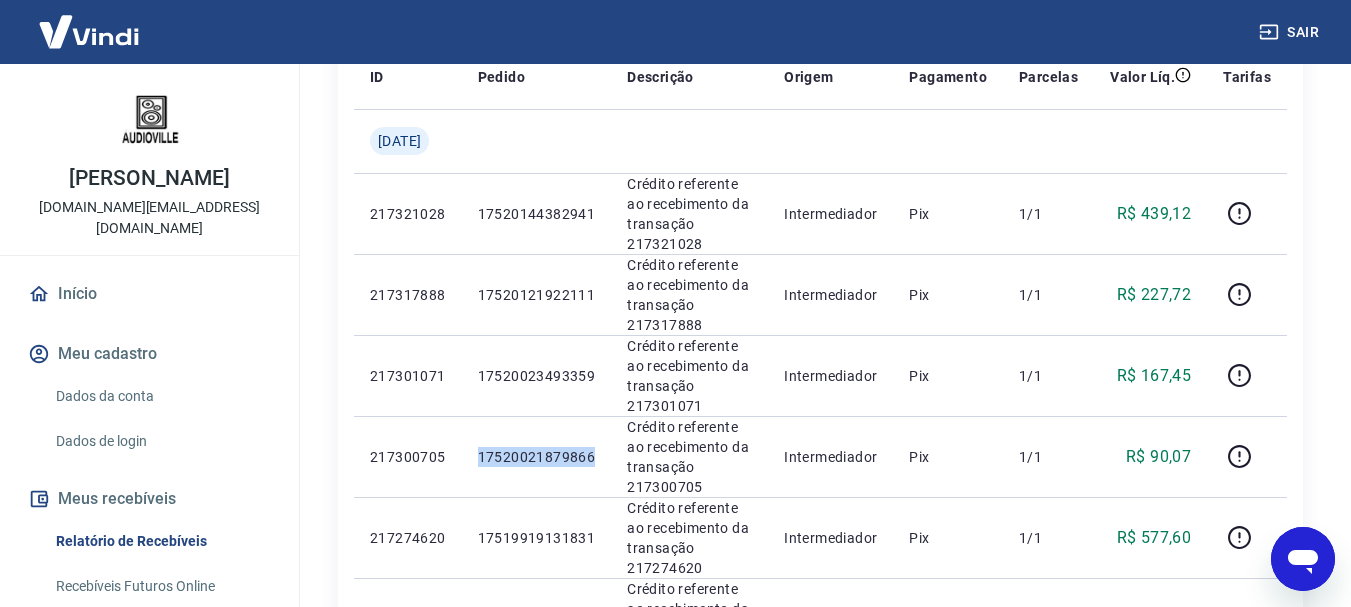 copy on "17520021879866" 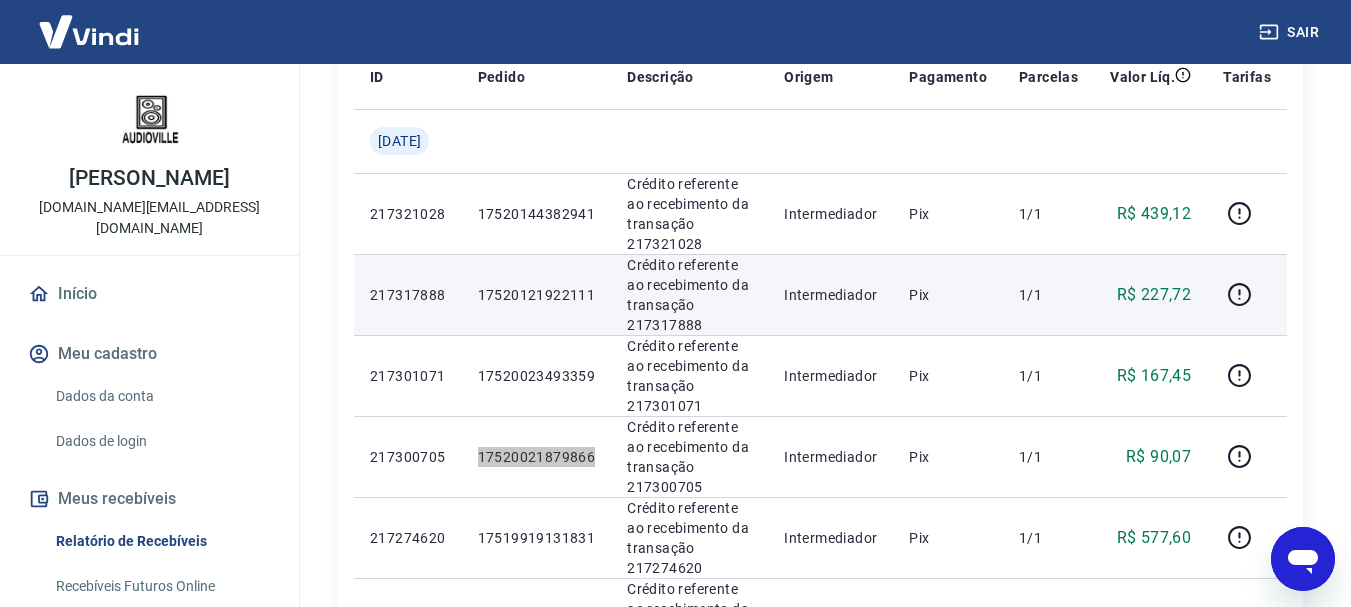 scroll, scrollTop: 500, scrollLeft: 0, axis: vertical 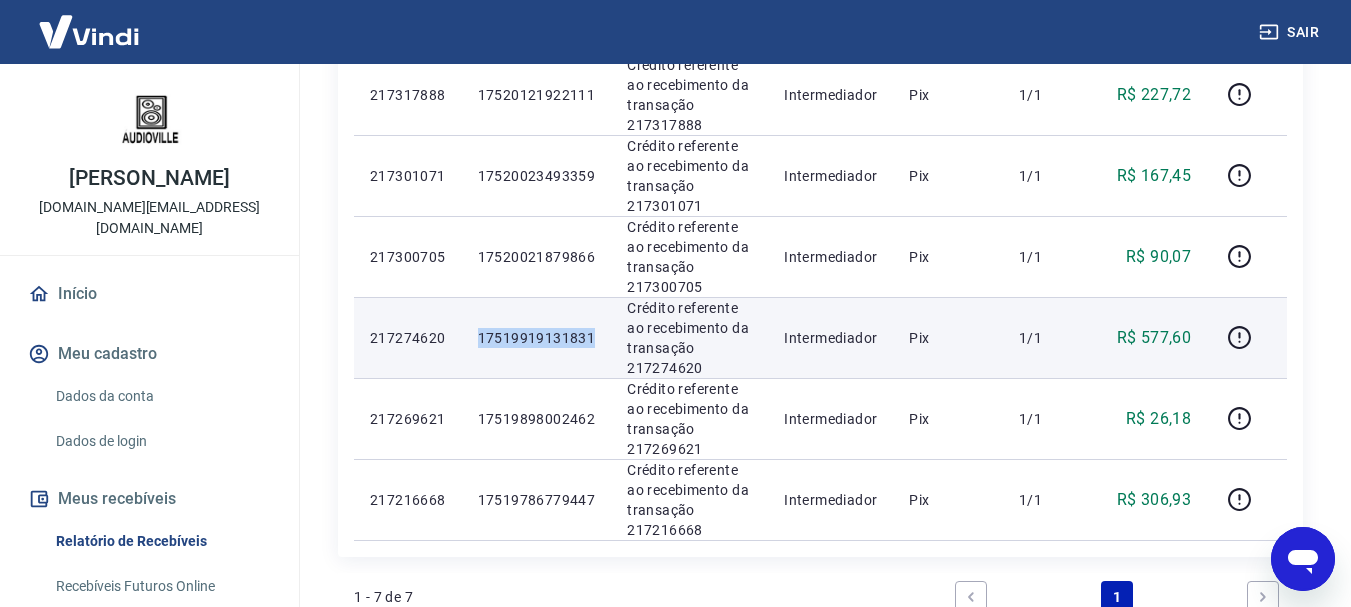 drag, startPoint x: 601, startPoint y: 341, endPoint x: 476, endPoint y: 342, distance: 125.004 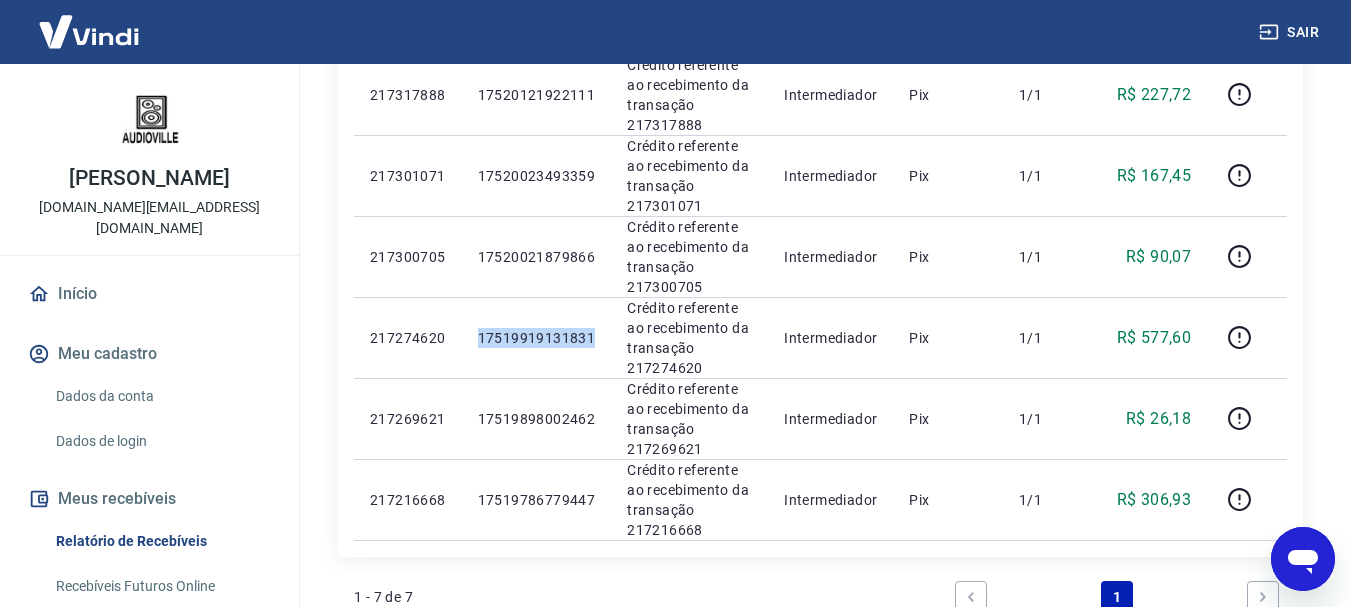 copy on "17519919131831" 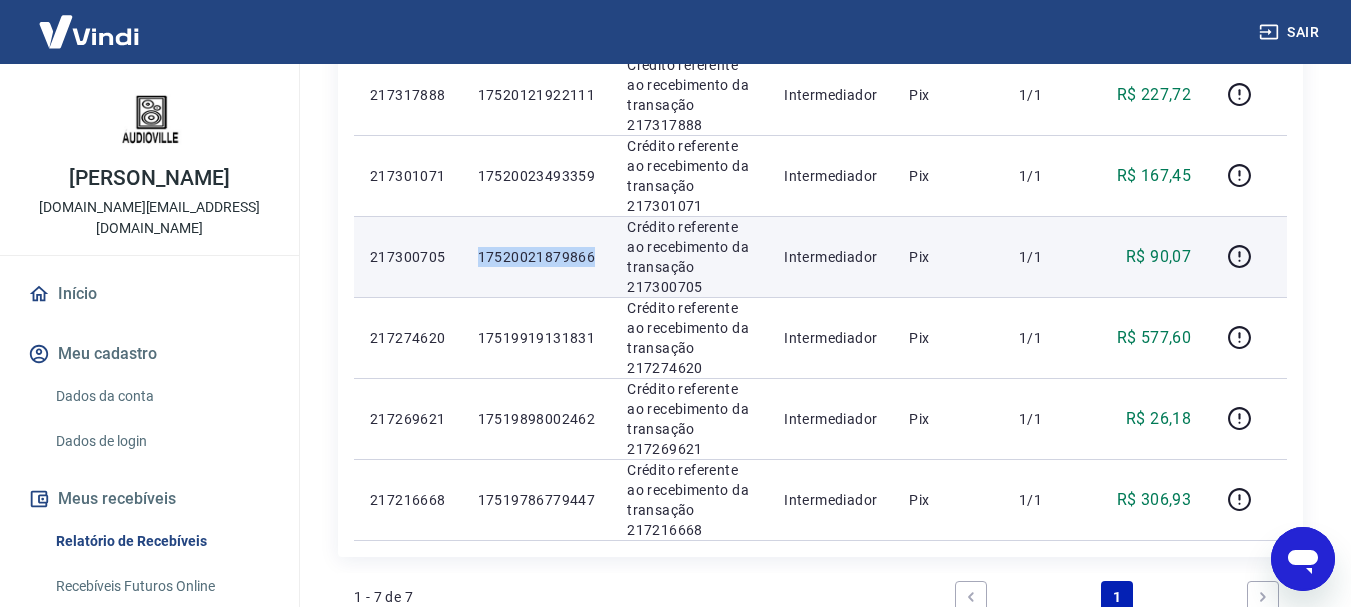 drag, startPoint x: 598, startPoint y: 260, endPoint x: 471, endPoint y: 257, distance: 127.03543 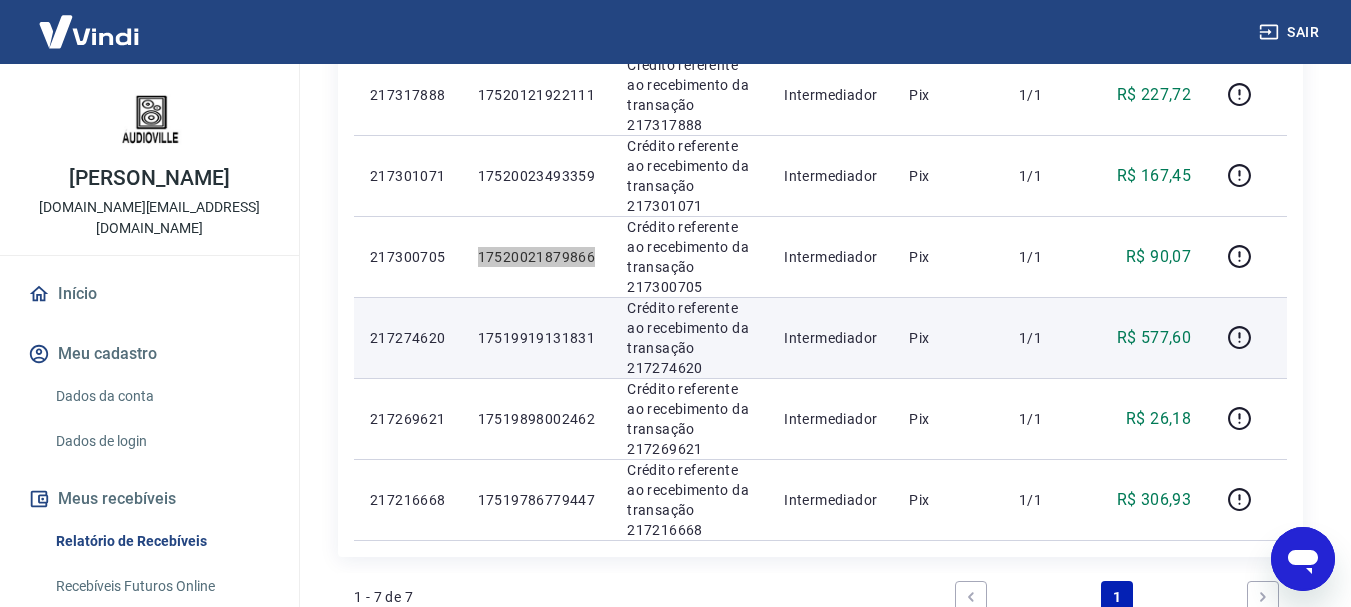 scroll, scrollTop: 400, scrollLeft: 0, axis: vertical 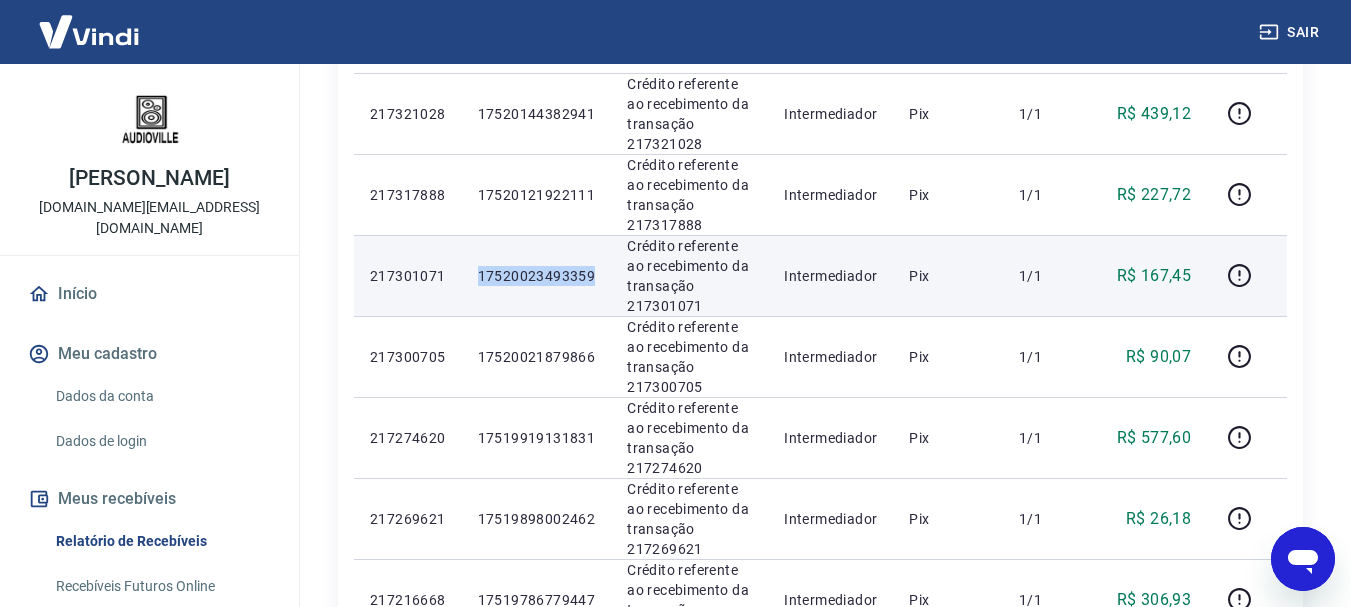 drag, startPoint x: 601, startPoint y: 280, endPoint x: 481, endPoint y: 284, distance: 120.06665 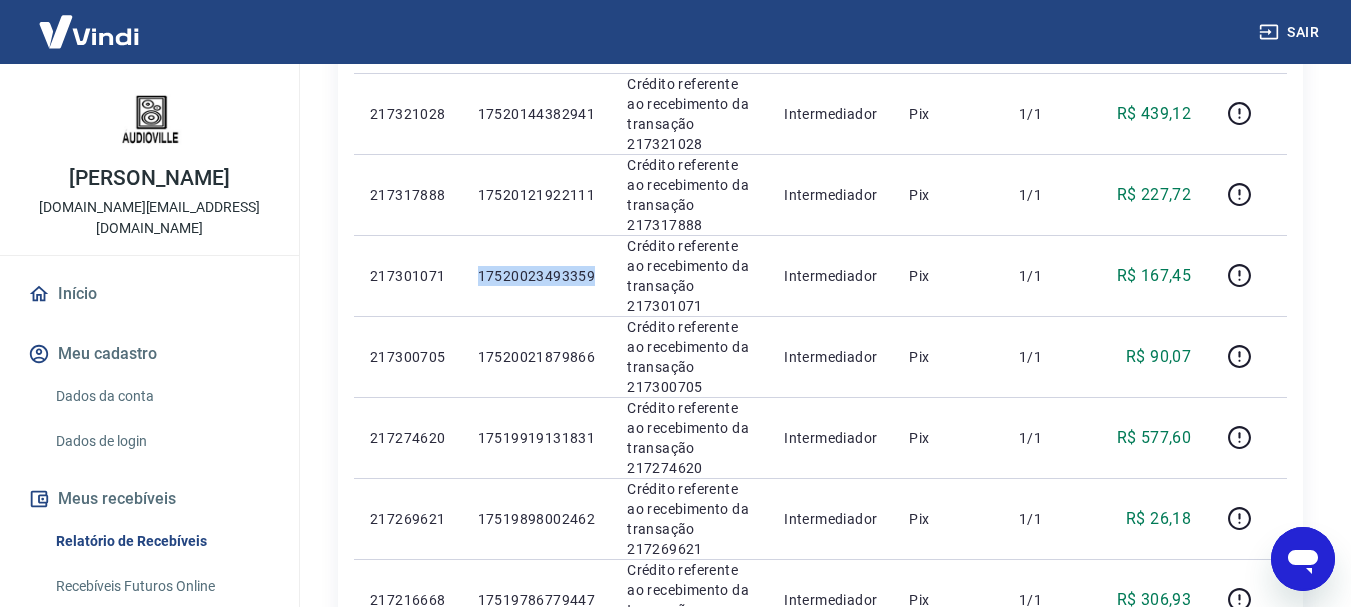 copy on "17520023493359" 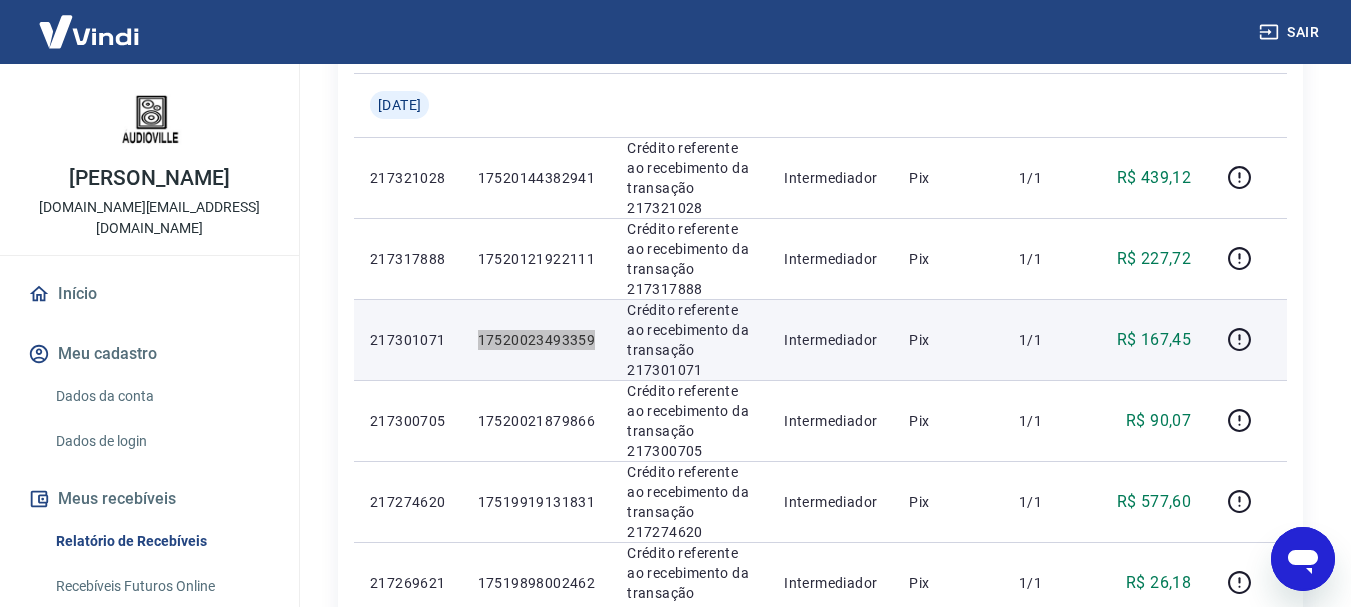 scroll, scrollTop: 300, scrollLeft: 0, axis: vertical 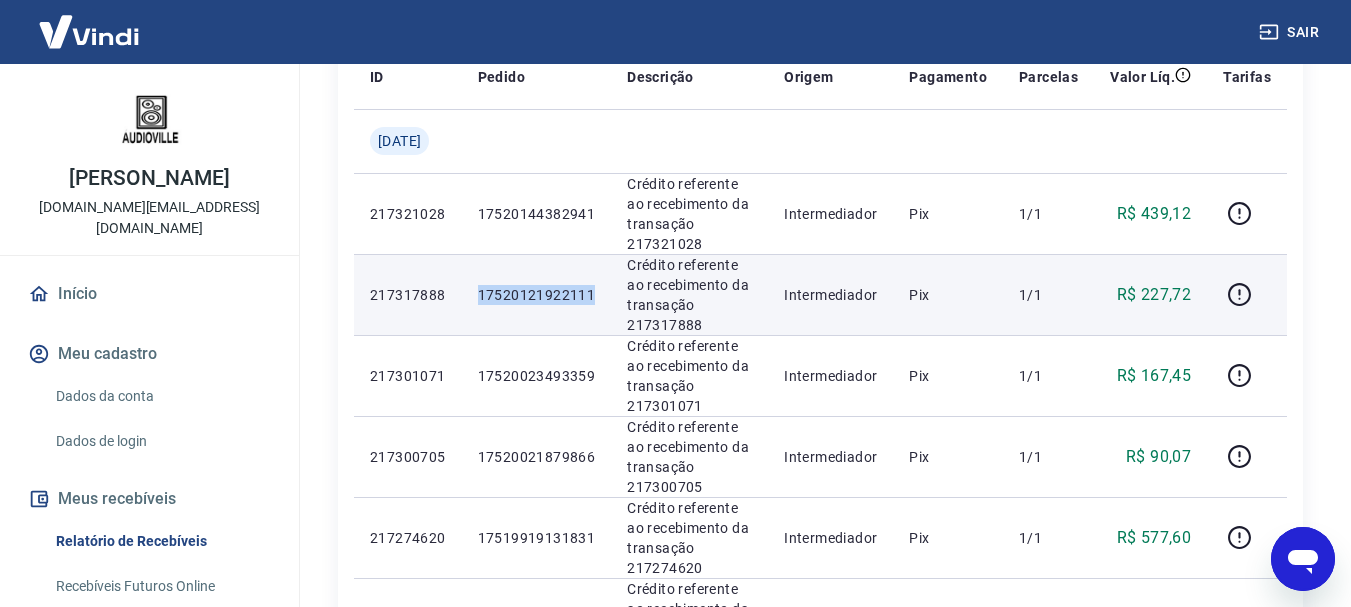 drag, startPoint x: 481, startPoint y: 294, endPoint x: 596, endPoint y: 293, distance: 115.00435 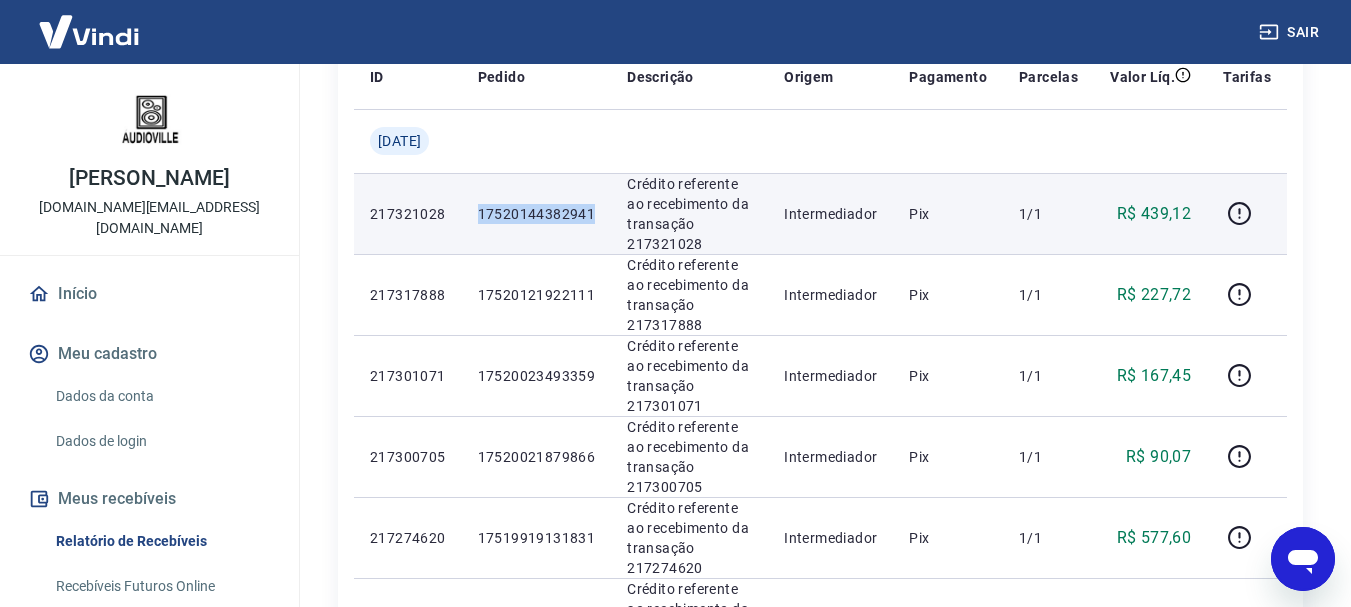 drag, startPoint x: 477, startPoint y: 211, endPoint x: 598, endPoint y: 214, distance: 121.037186 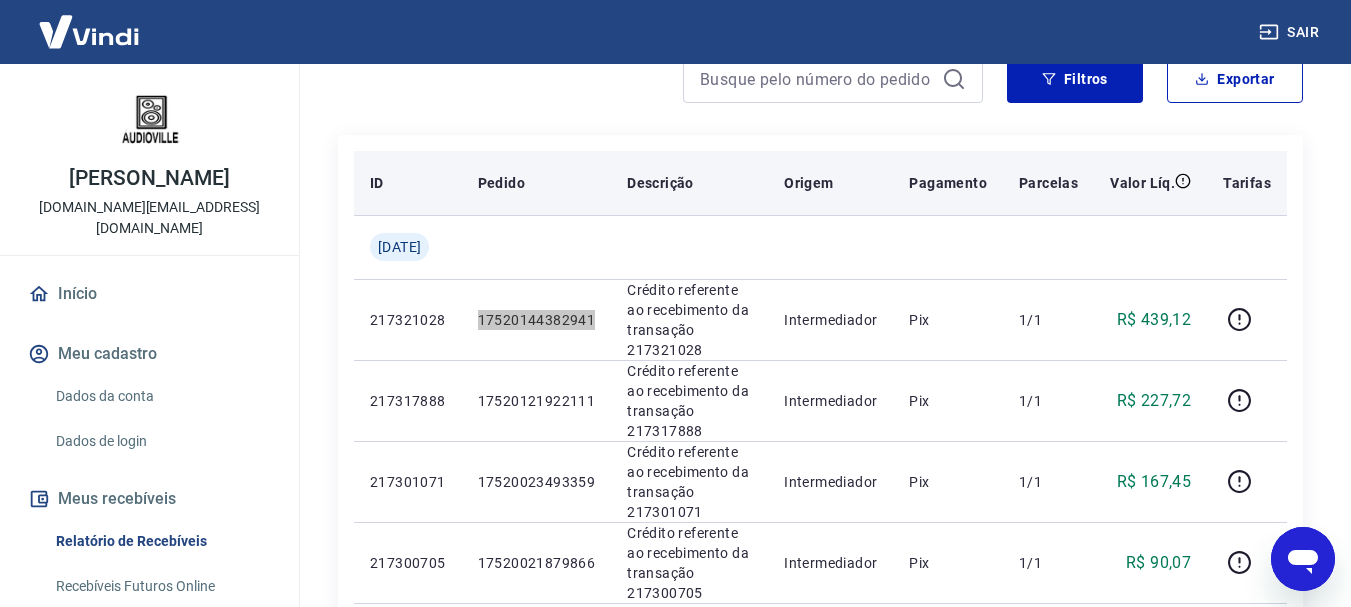 scroll, scrollTop: 100, scrollLeft: 0, axis: vertical 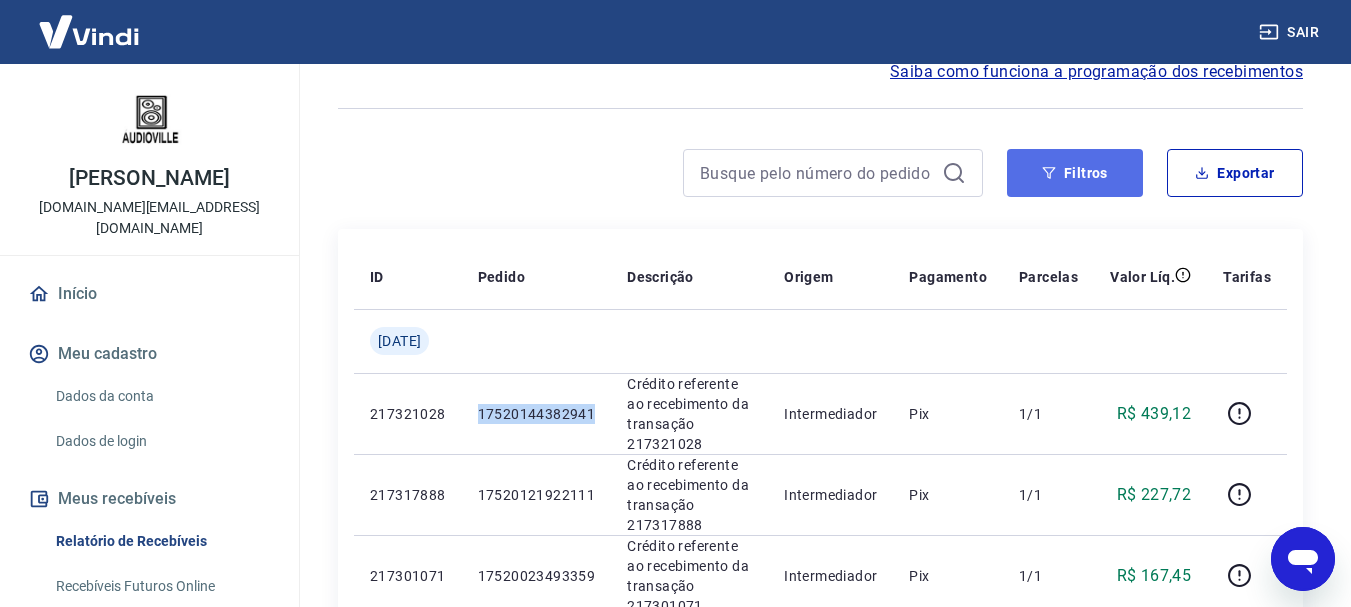 click 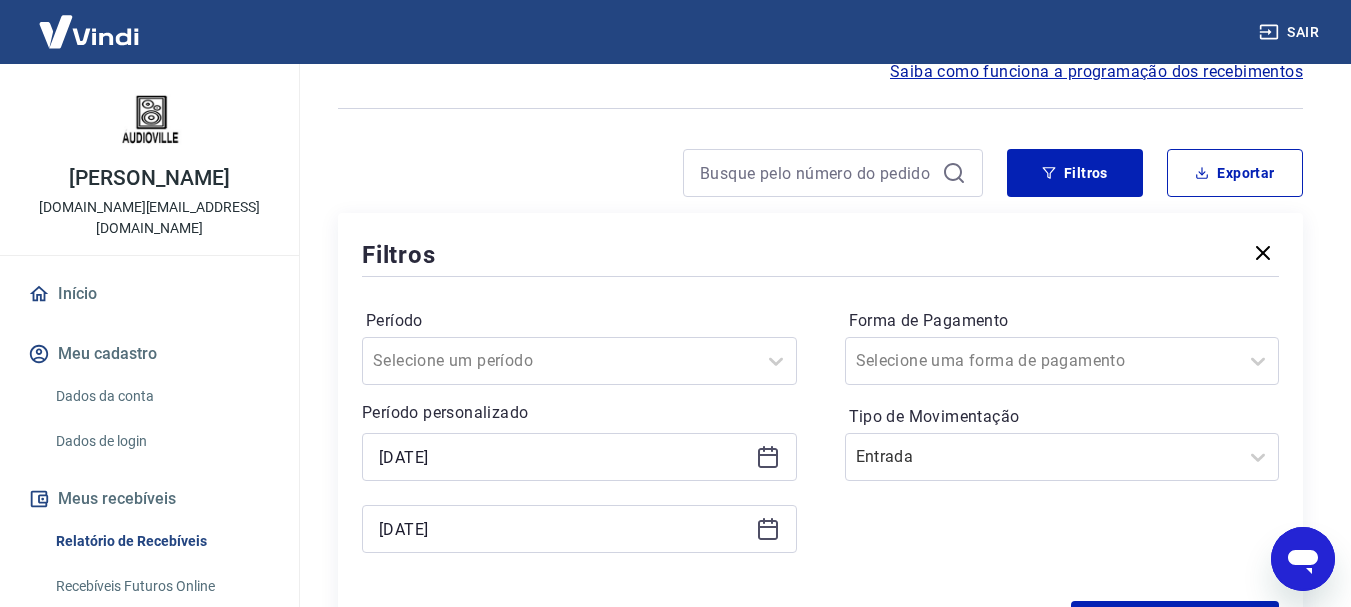 click 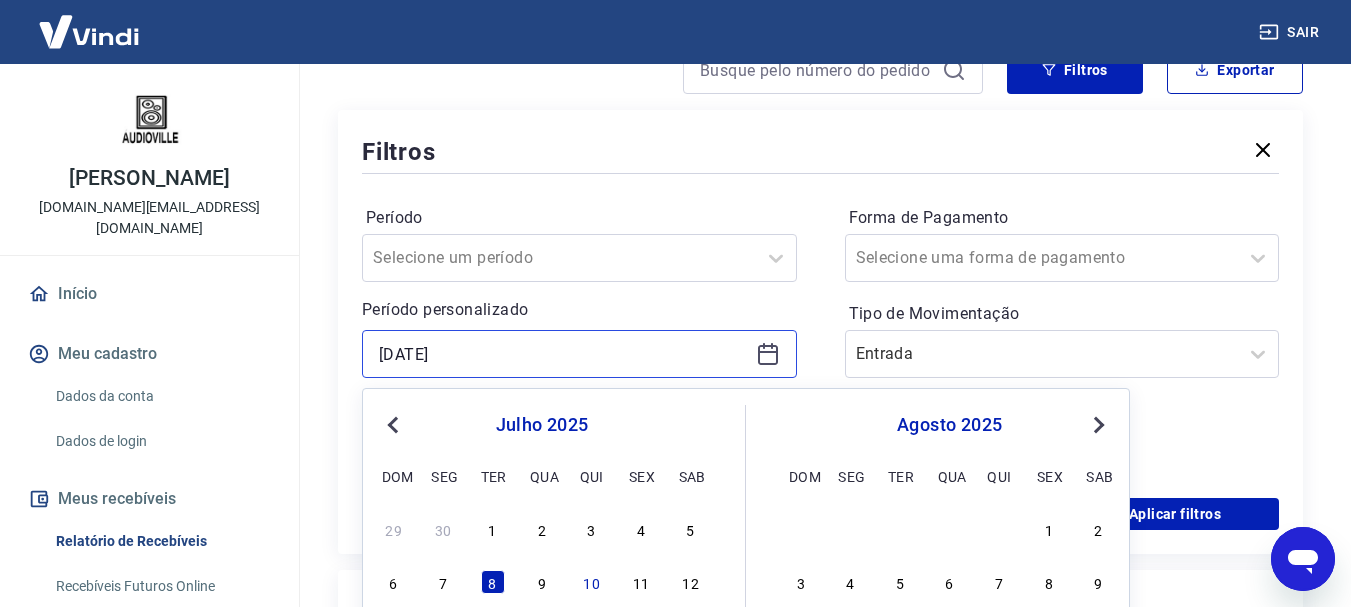 scroll, scrollTop: 300, scrollLeft: 0, axis: vertical 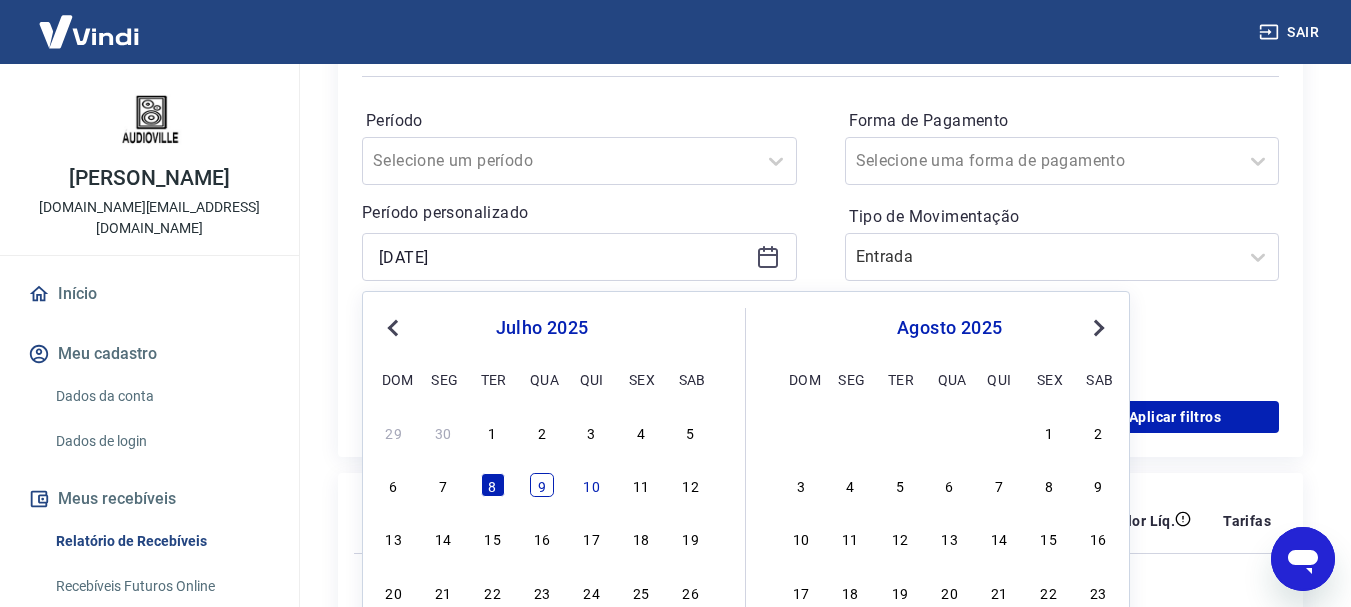 click on "9" at bounding box center (542, 485) 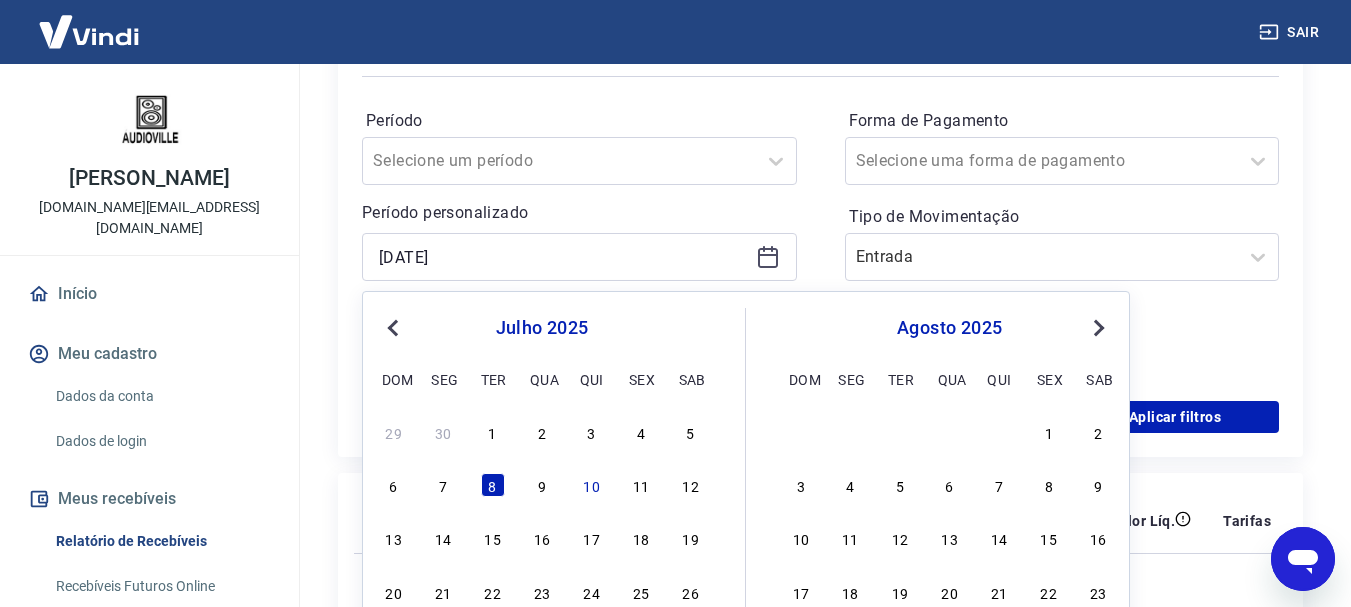 type on "[DATE]" 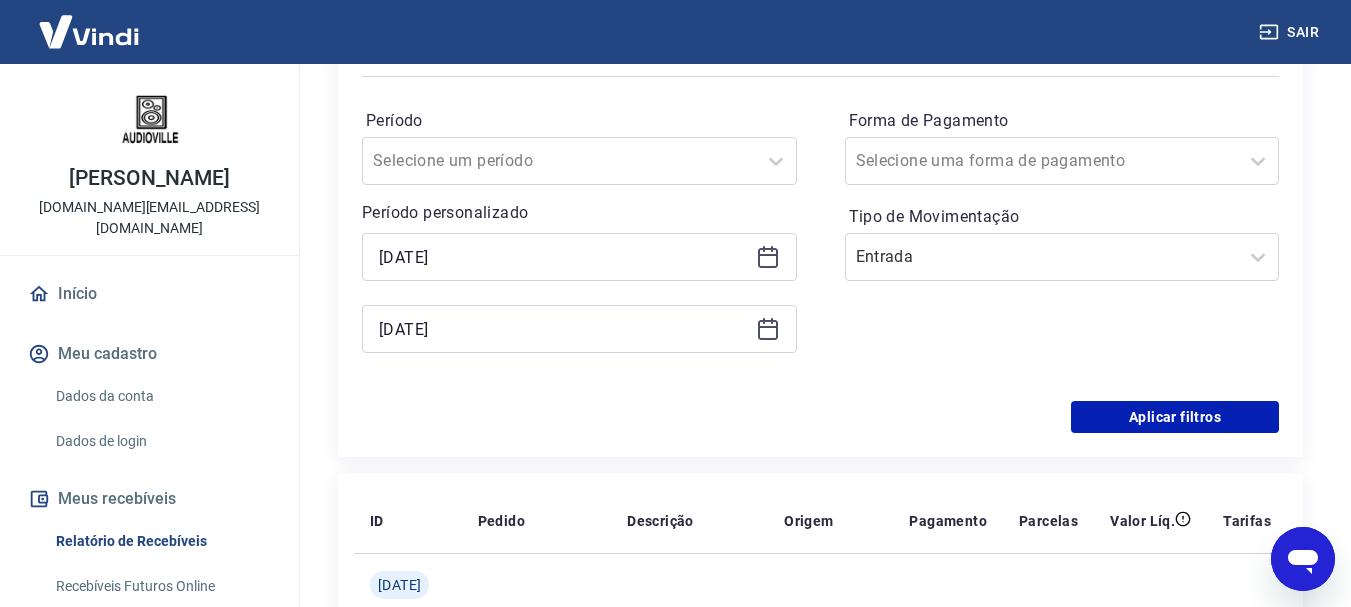 click 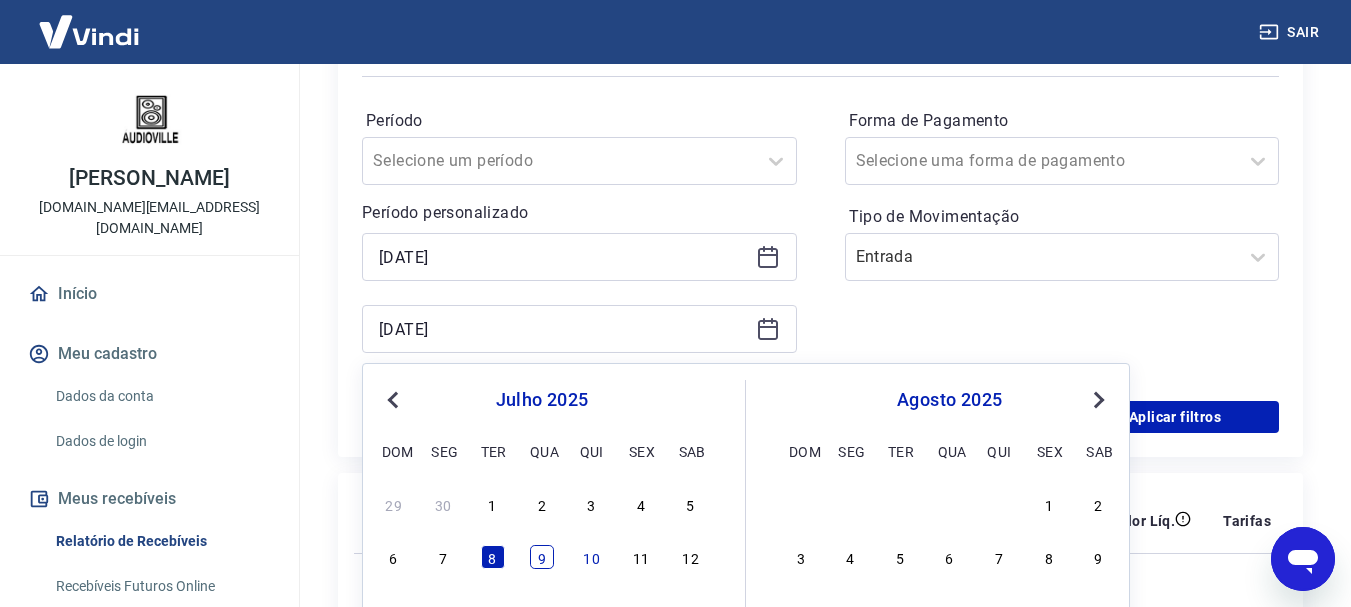 click on "9" at bounding box center [542, 557] 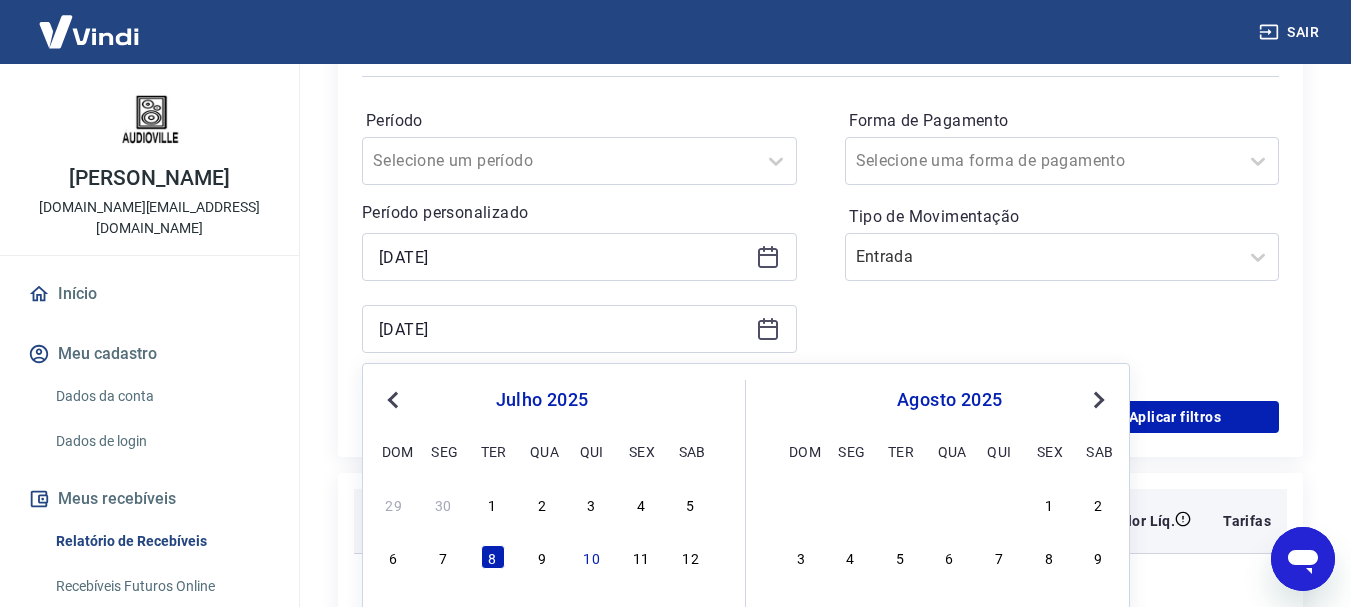 type on "[DATE]" 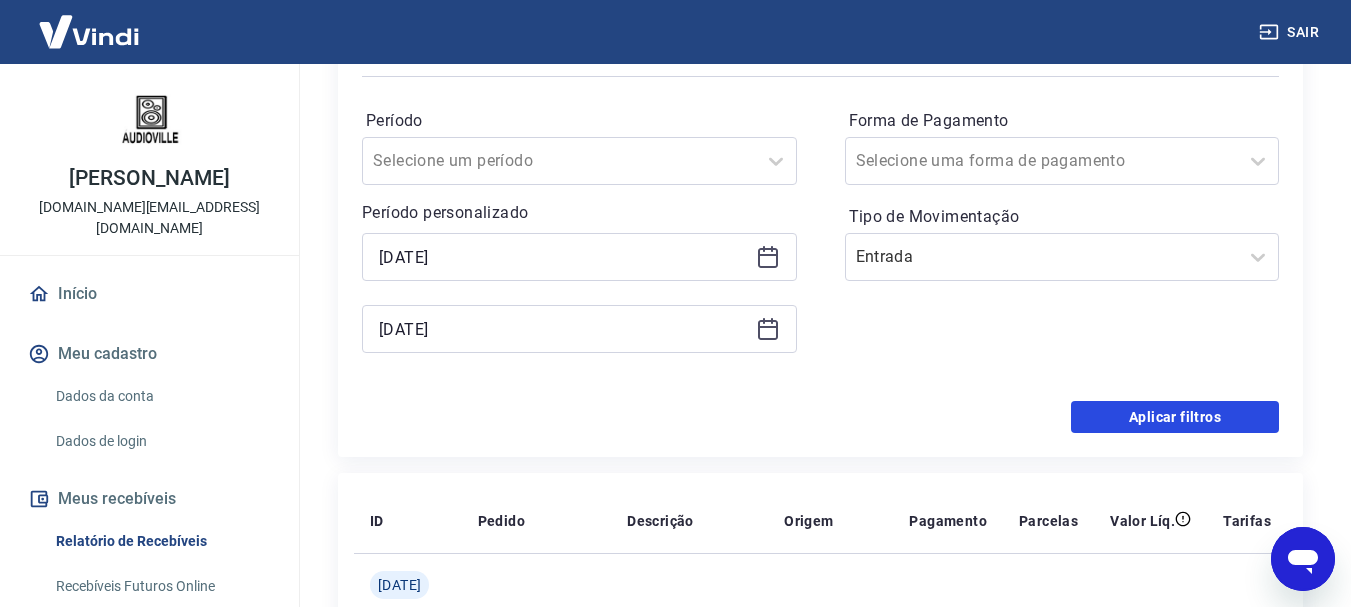 click on "Aplicar filtros" at bounding box center [1175, 417] 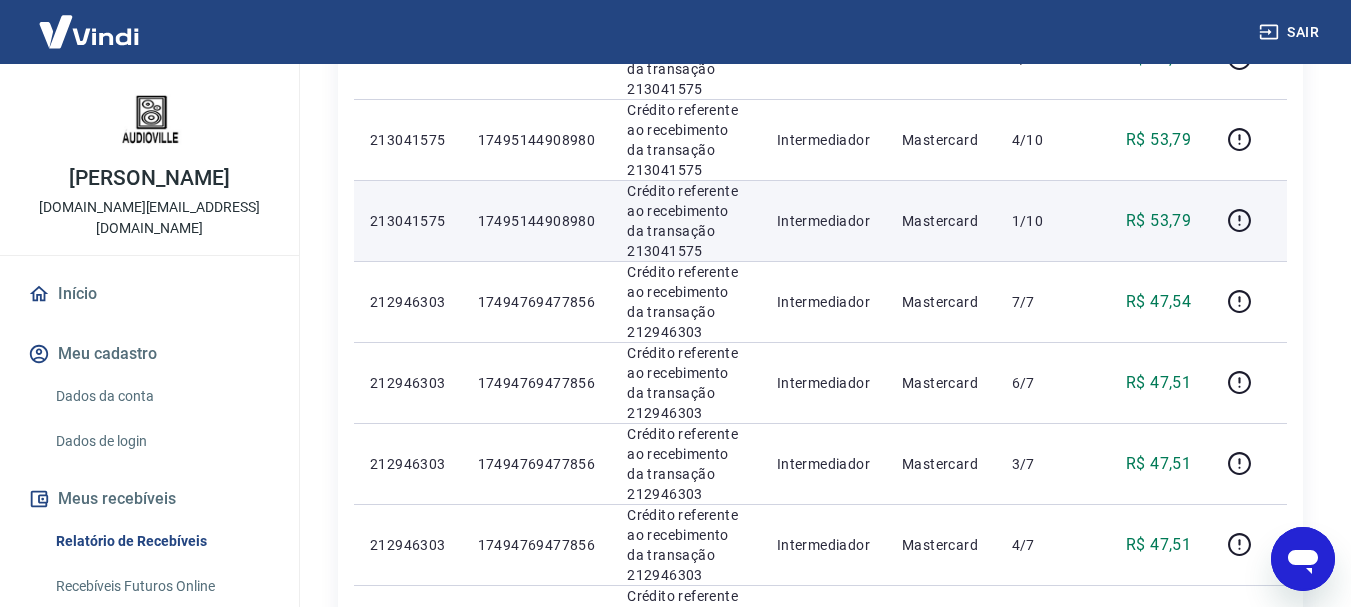 scroll, scrollTop: 1100, scrollLeft: 0, axis: vertical 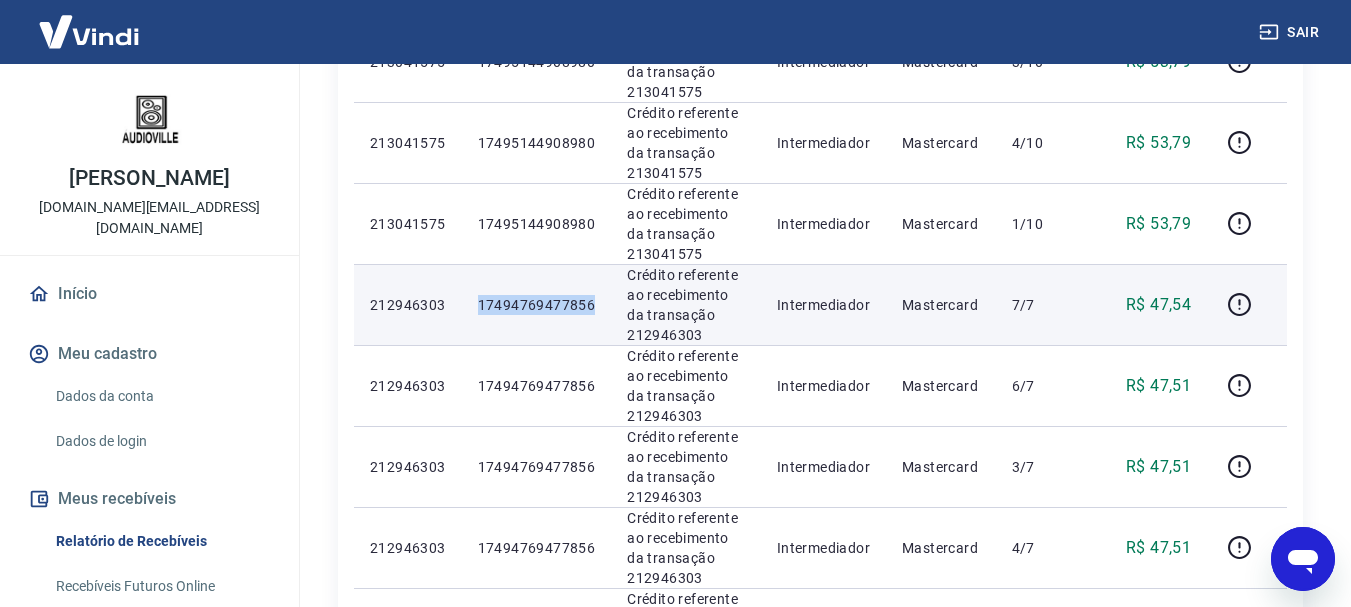 drag, startPoint x: 584, startPoint y: 302, endPoint x: 486, endPoint y: 305, distance: 98.045906 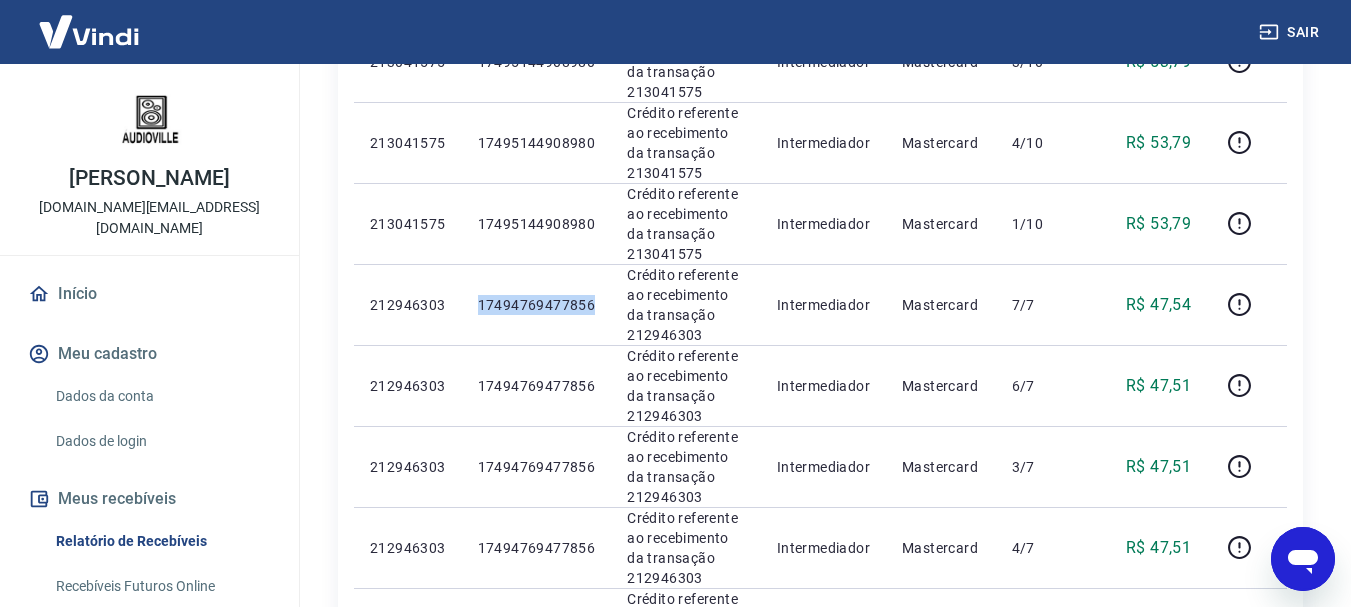 copy on "17494769477856" 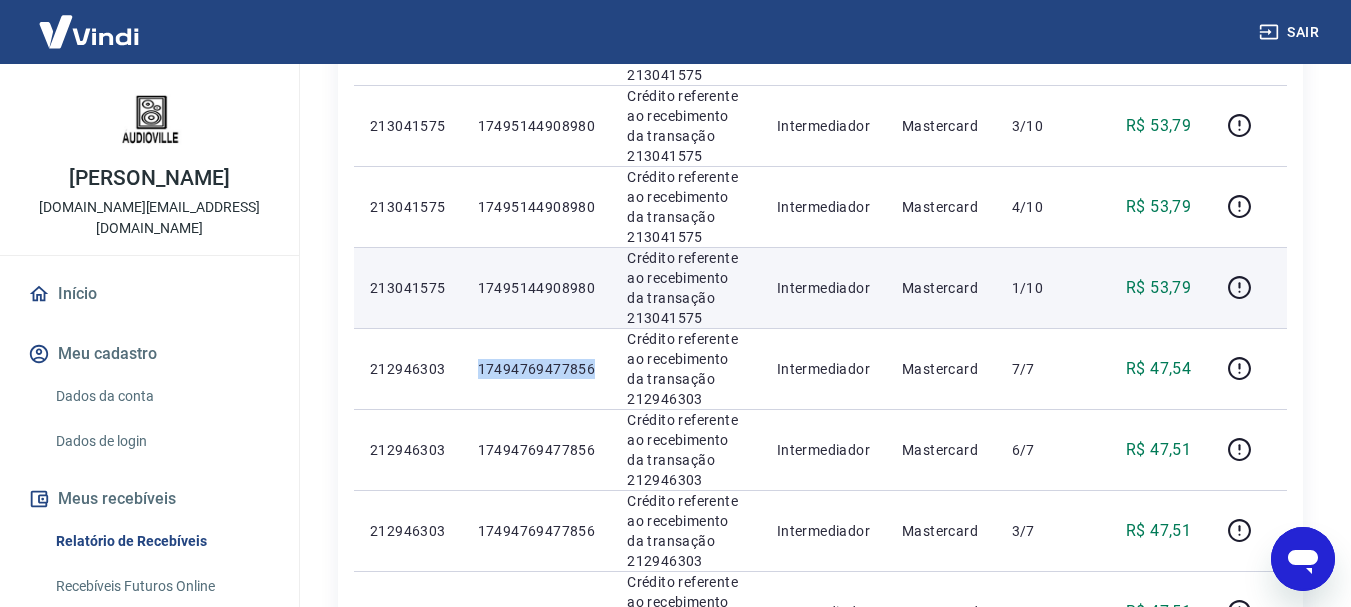 scroll, scrollTop: 1000, scrollLeft: 0, axis: vertical 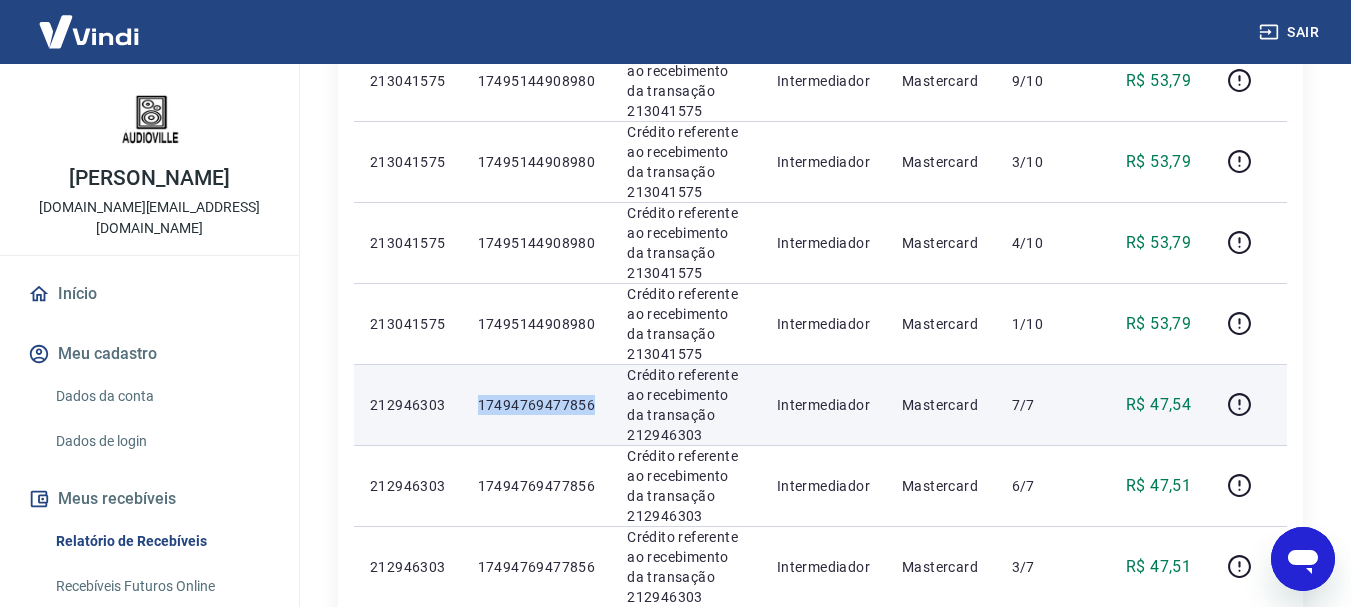 copy on "17494769477856" 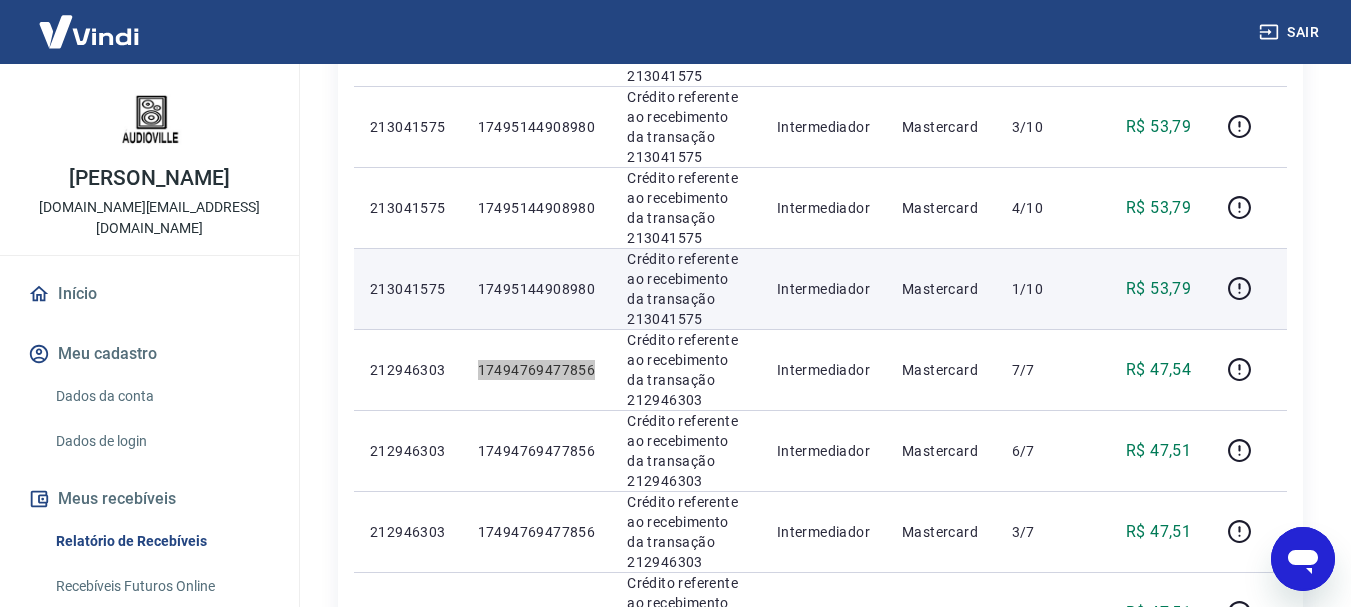 scroll, scrollTop: 1000, scrollLeft: 0, axis: vertical 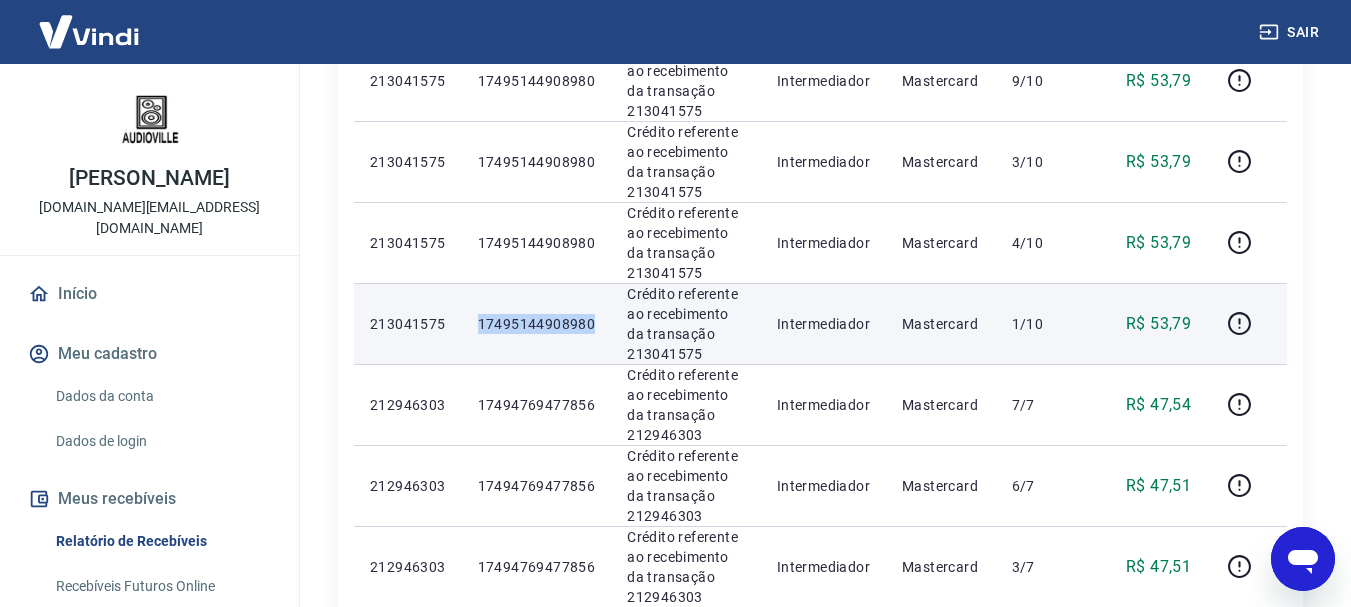 drag, startPoint x: 610, startPoint y: 325, endPoint x: 473, endPoint y: 323, distance: 137.0146 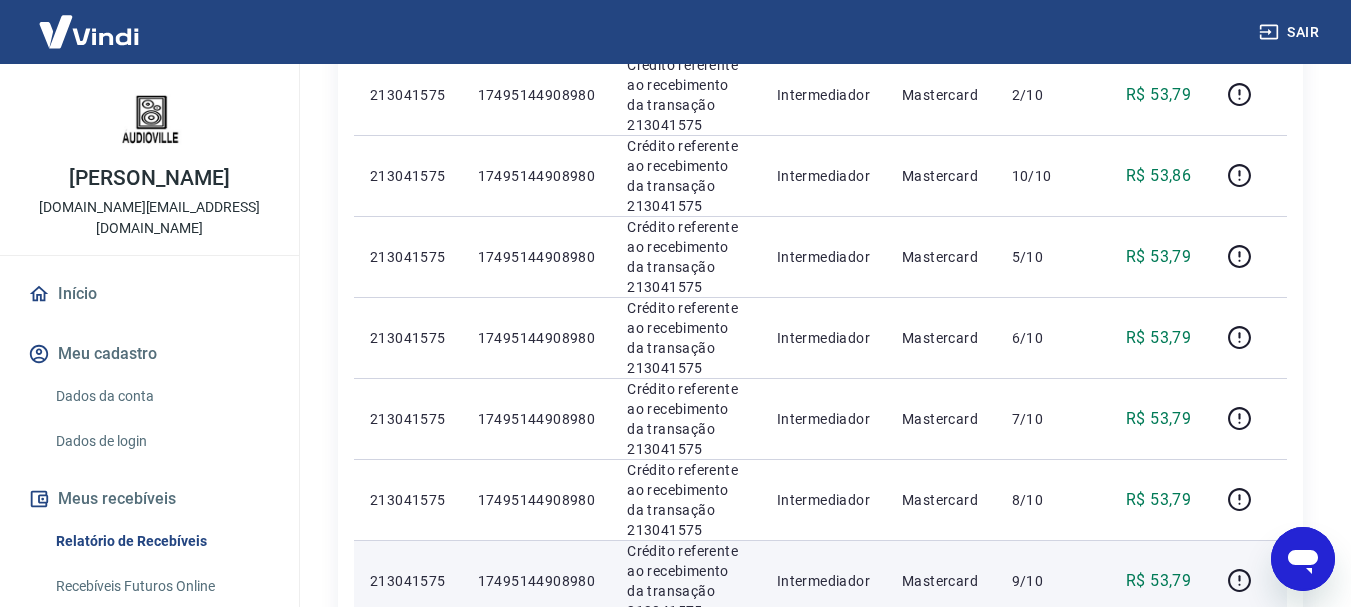 scroll, scrollTop: 200, scrollLeft: 0, axis: vertical 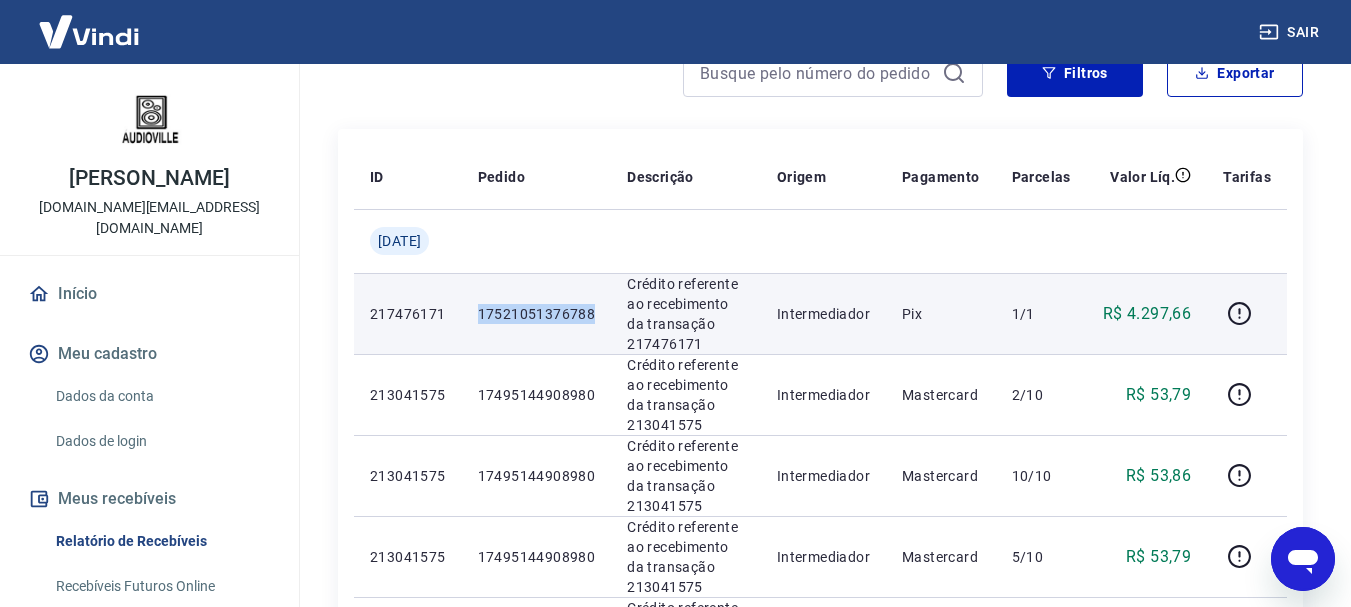 drag, startPoint x: 609, startPoint y: 313, endPoint x: 482, endPoint y: 305, distance: 127.25172 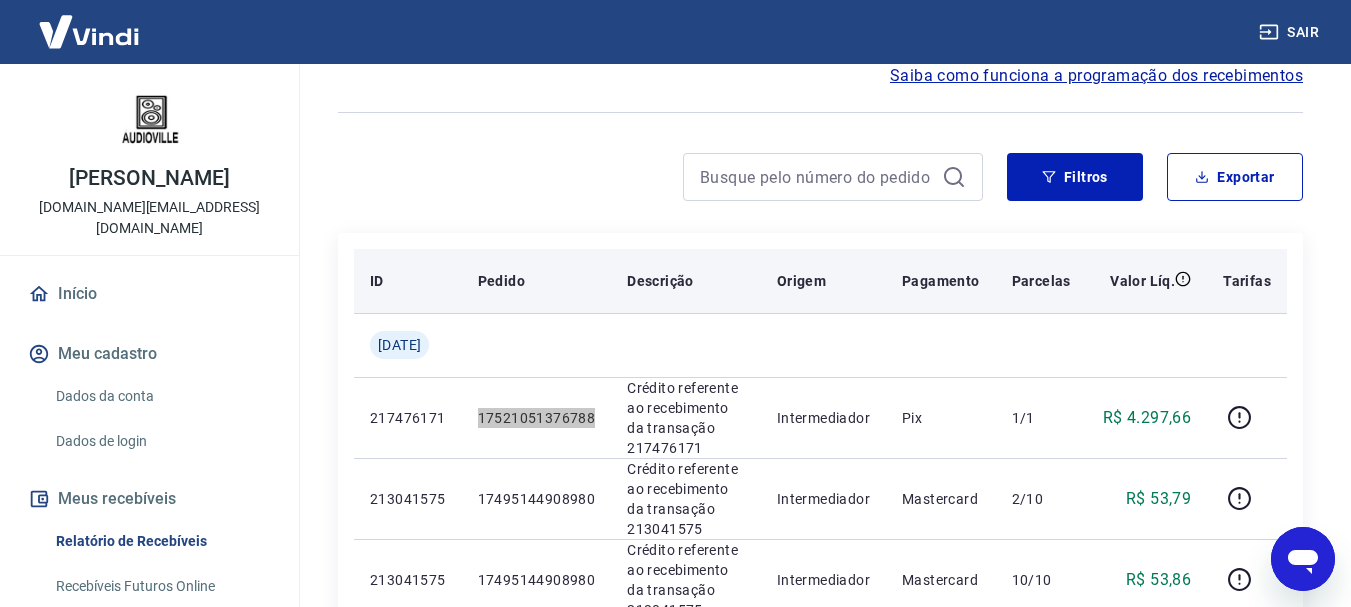 scroll, scrollTop: 0, scrollLeft: 0, axis: both 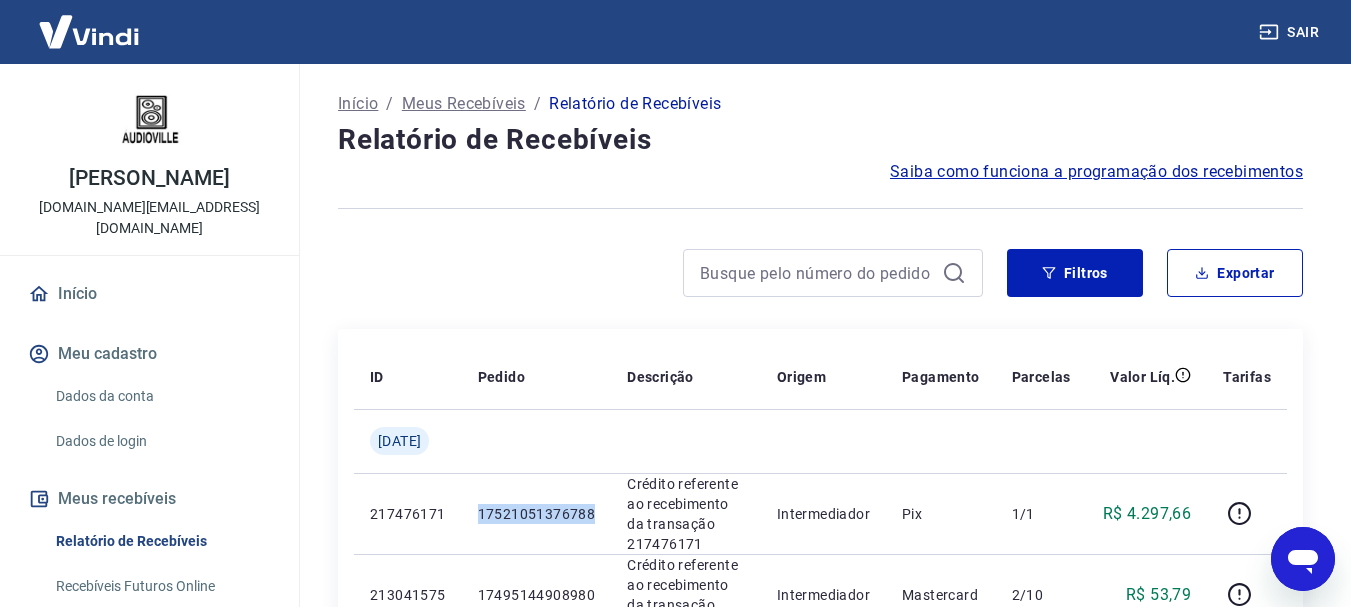 click on "Sair" at bounding box center (1291, 32) 